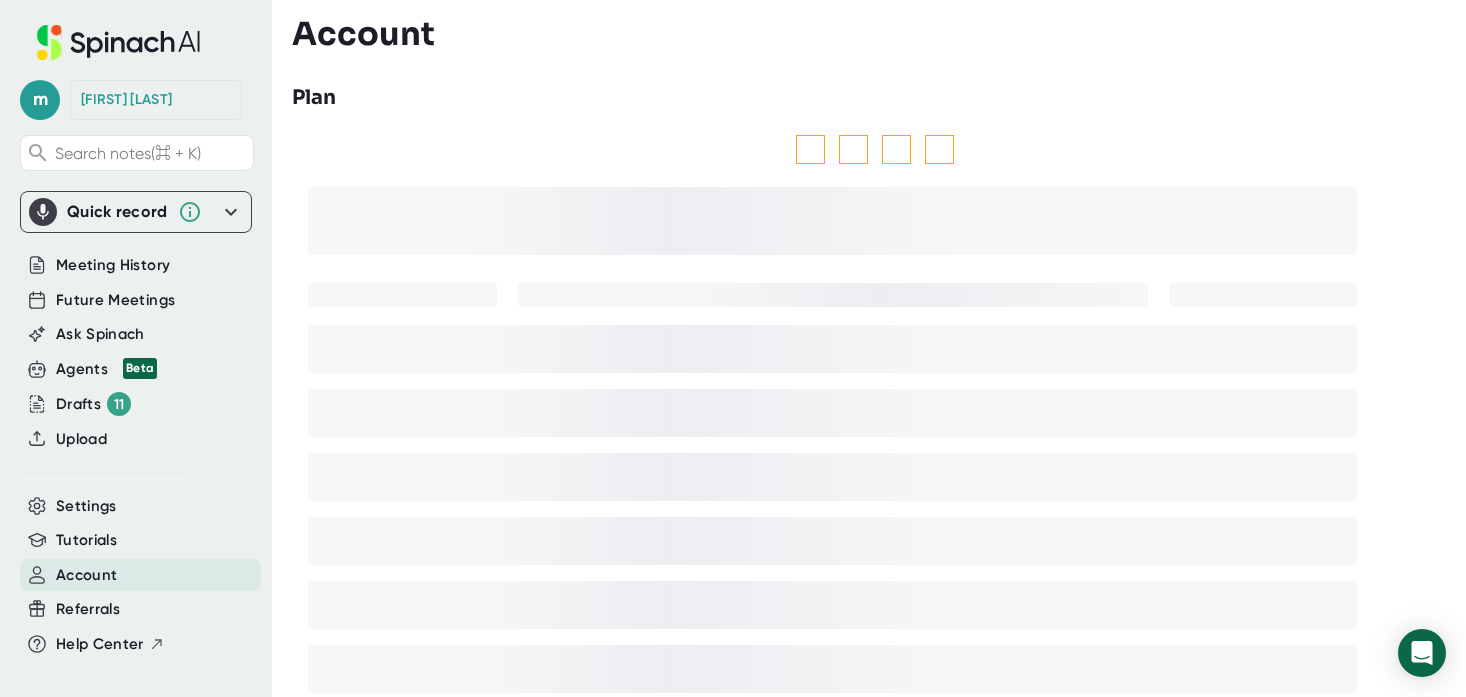 scroll, scrollTop: 0, scrollLeft: 0, axis: both 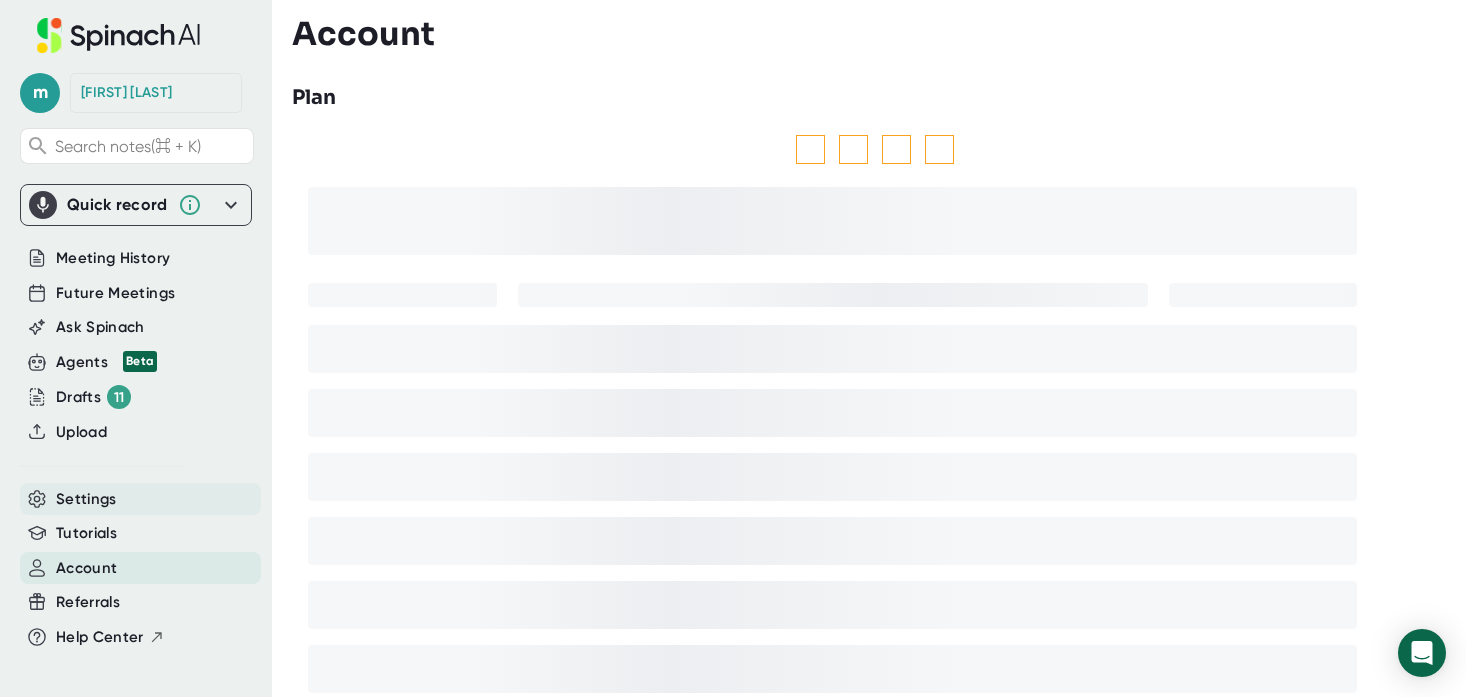 click on "Settings" at bounding box center [86, 499] 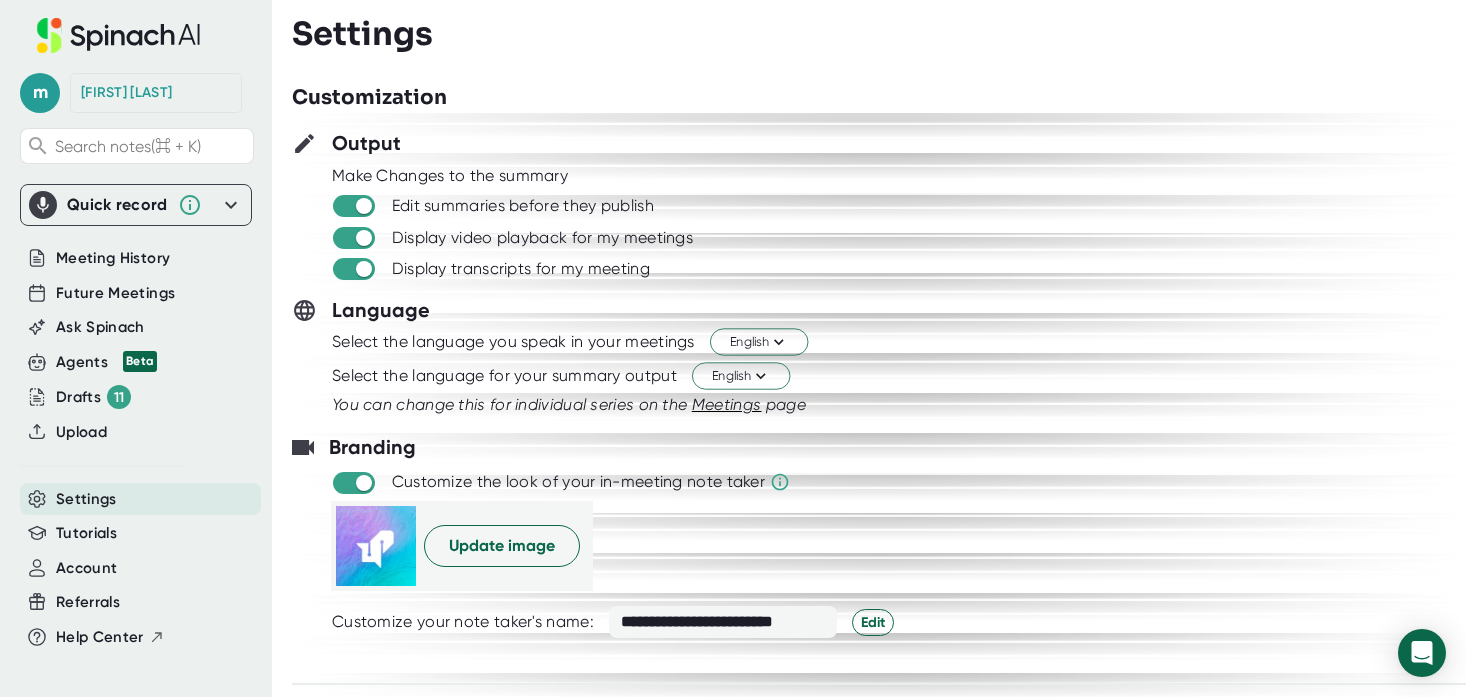 scroll, scrollTop: 0, scrollLeft: 0, axis: both 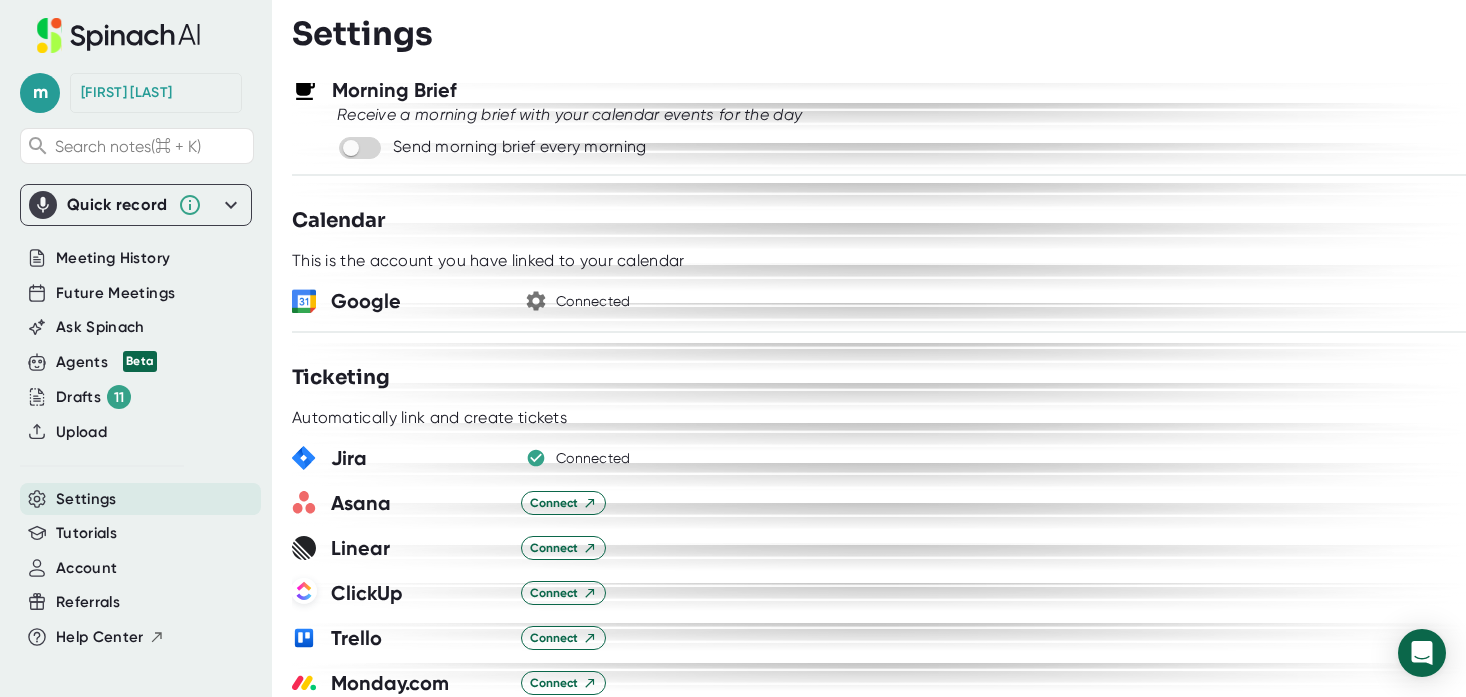 click 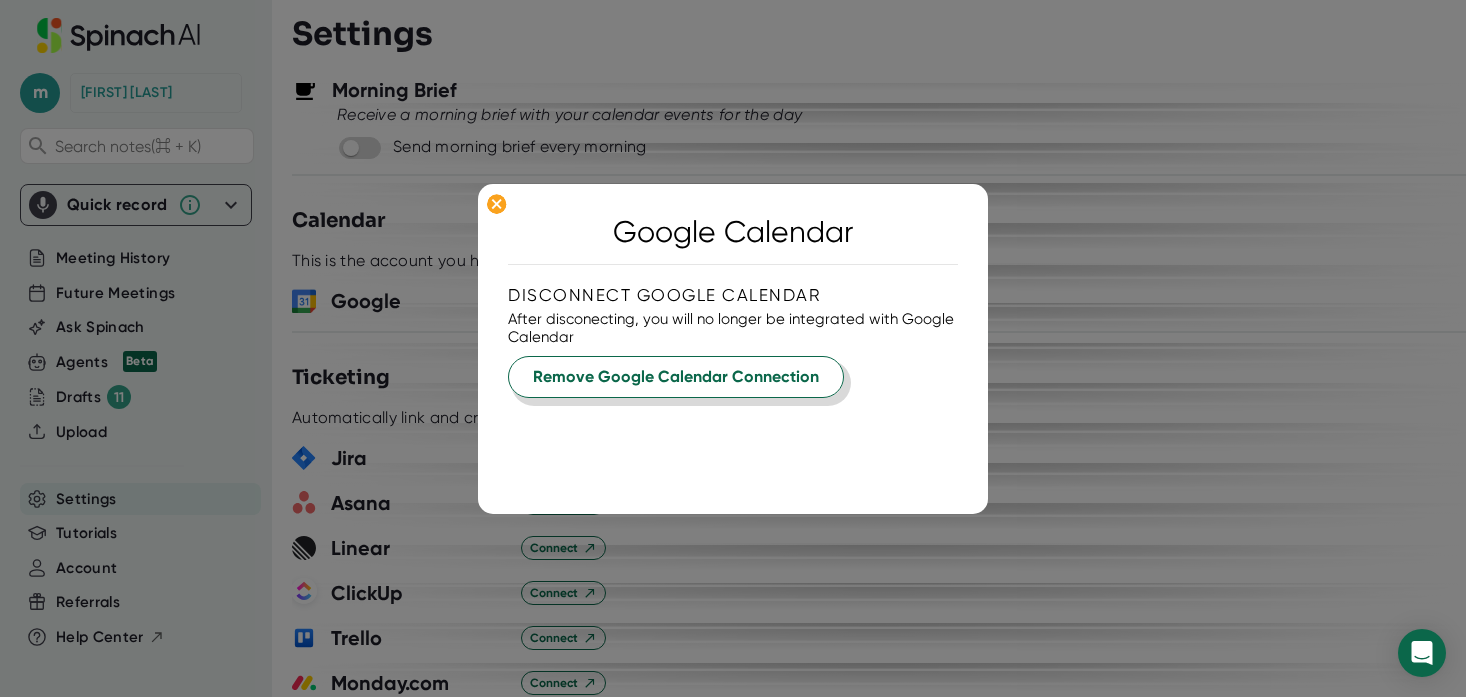 click on "Remove Google Calendar Connection" at bounding box center (676, 377) 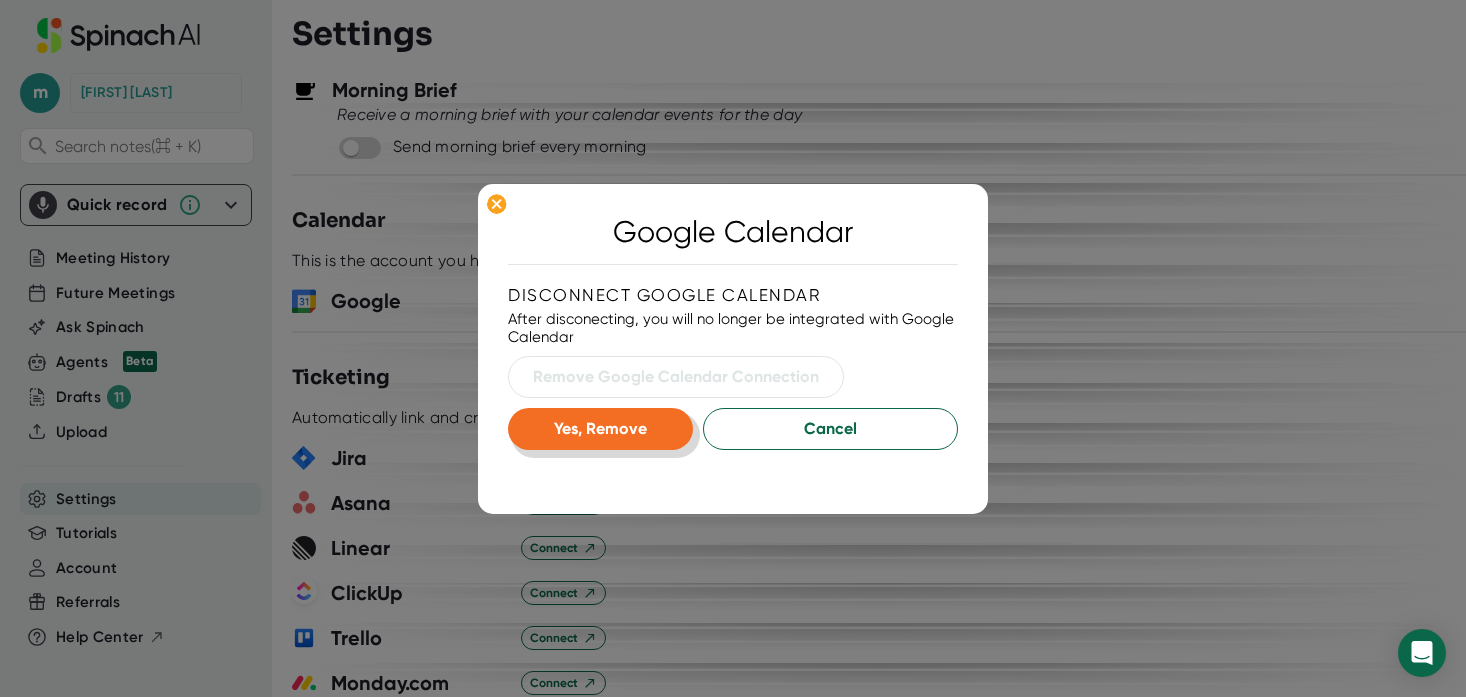 click on "Yes, Remove" at bounding box center [600, 428] 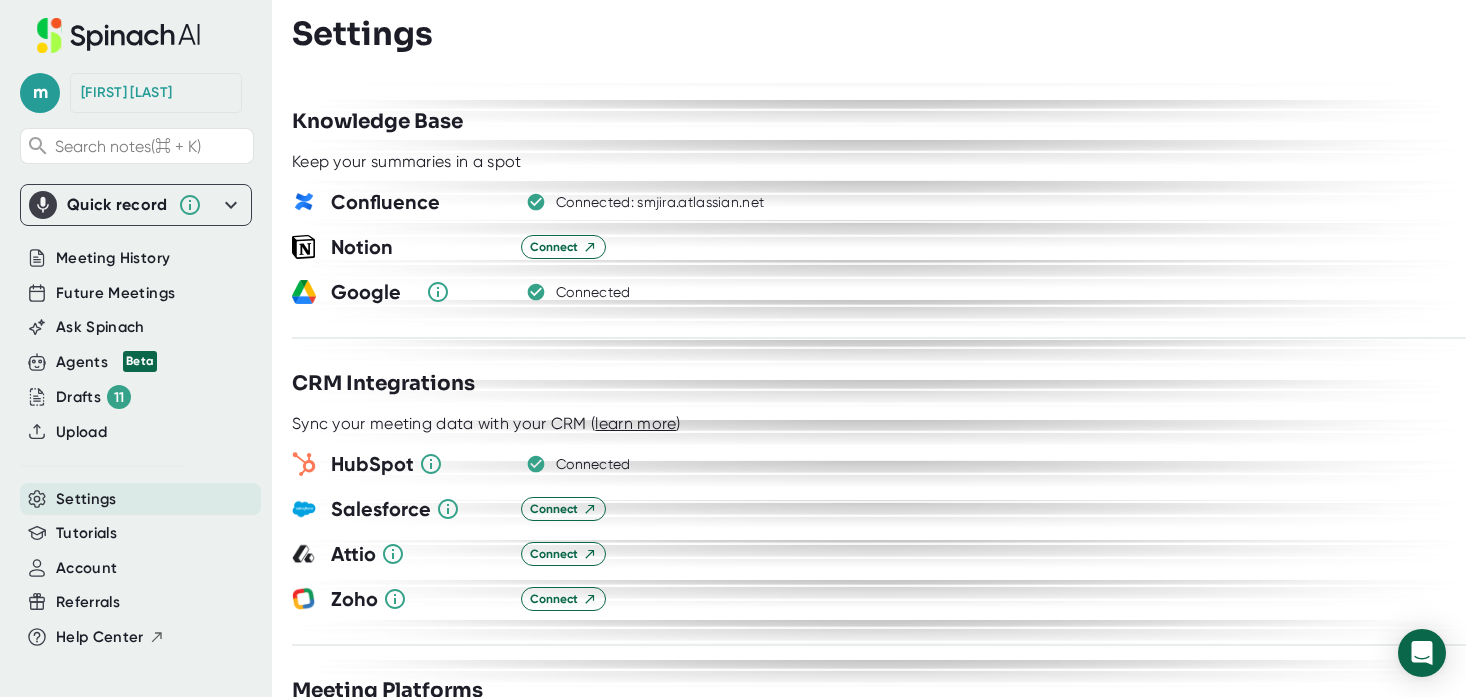 scroll, scrollTop: 1894, scrollLeft: 0, axis: vertical 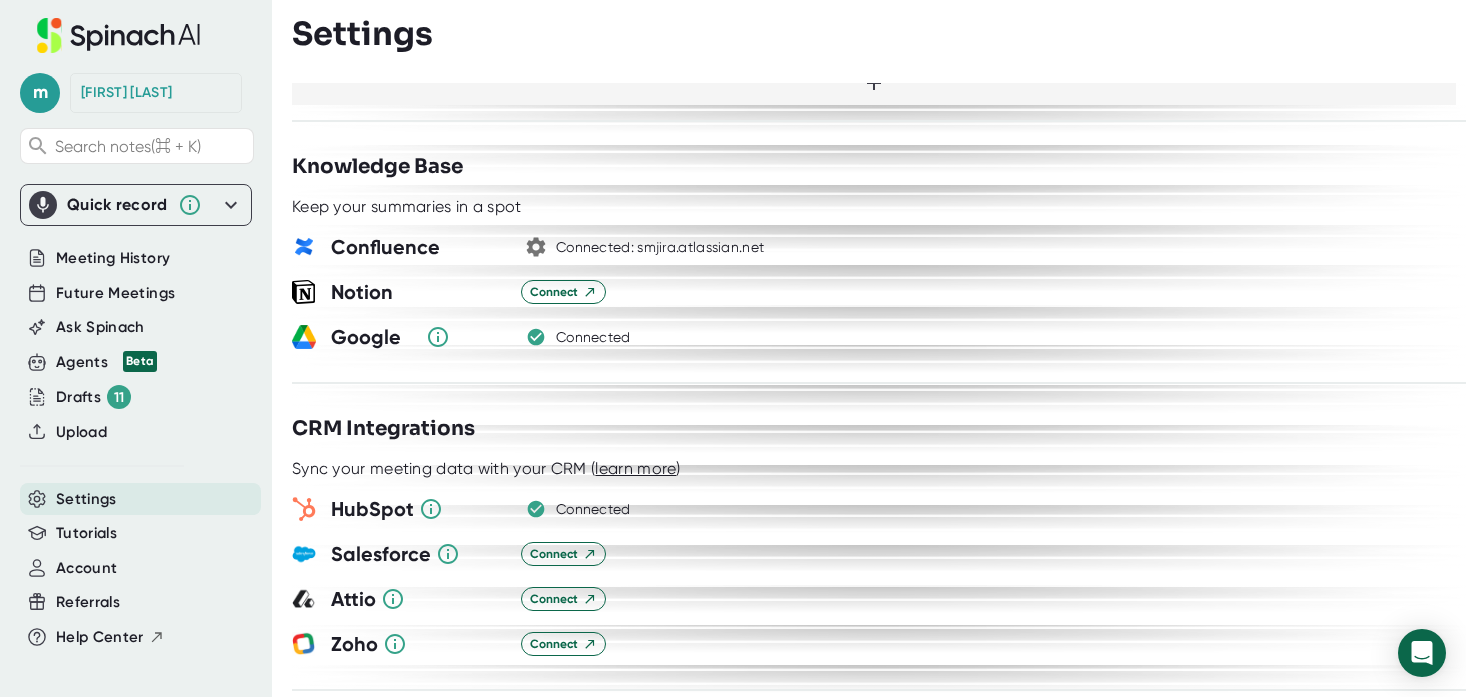 click 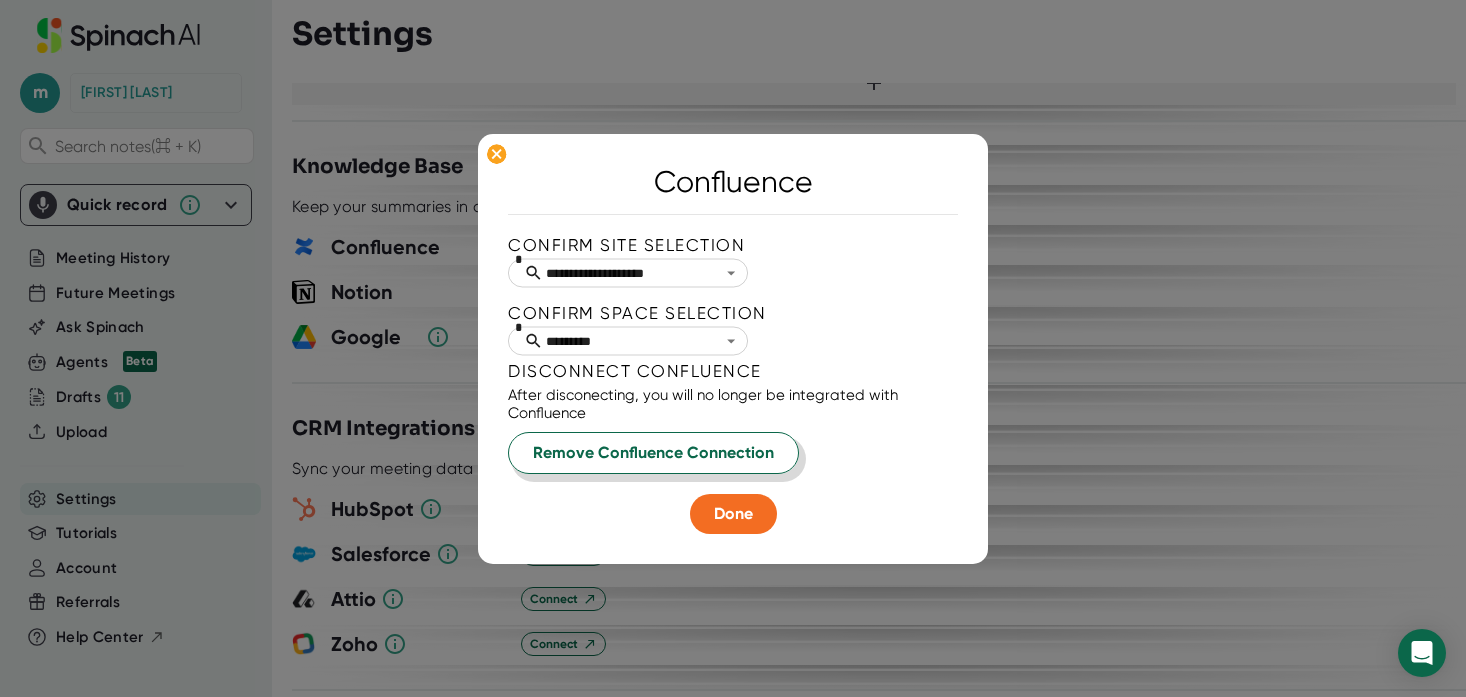click on "Remove Confluence Connection" at bounding box center [653, 453] 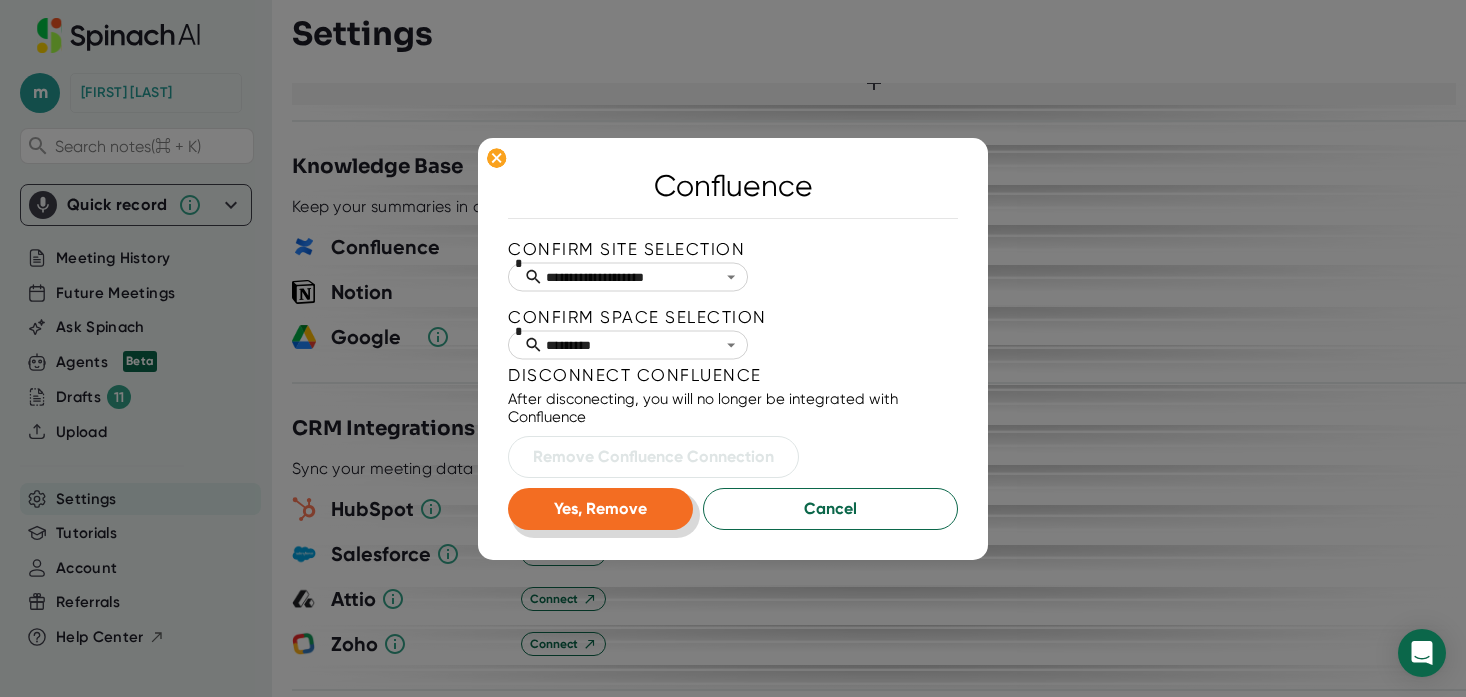 click on "Yes, Remove" at bounding box center (600, 508) 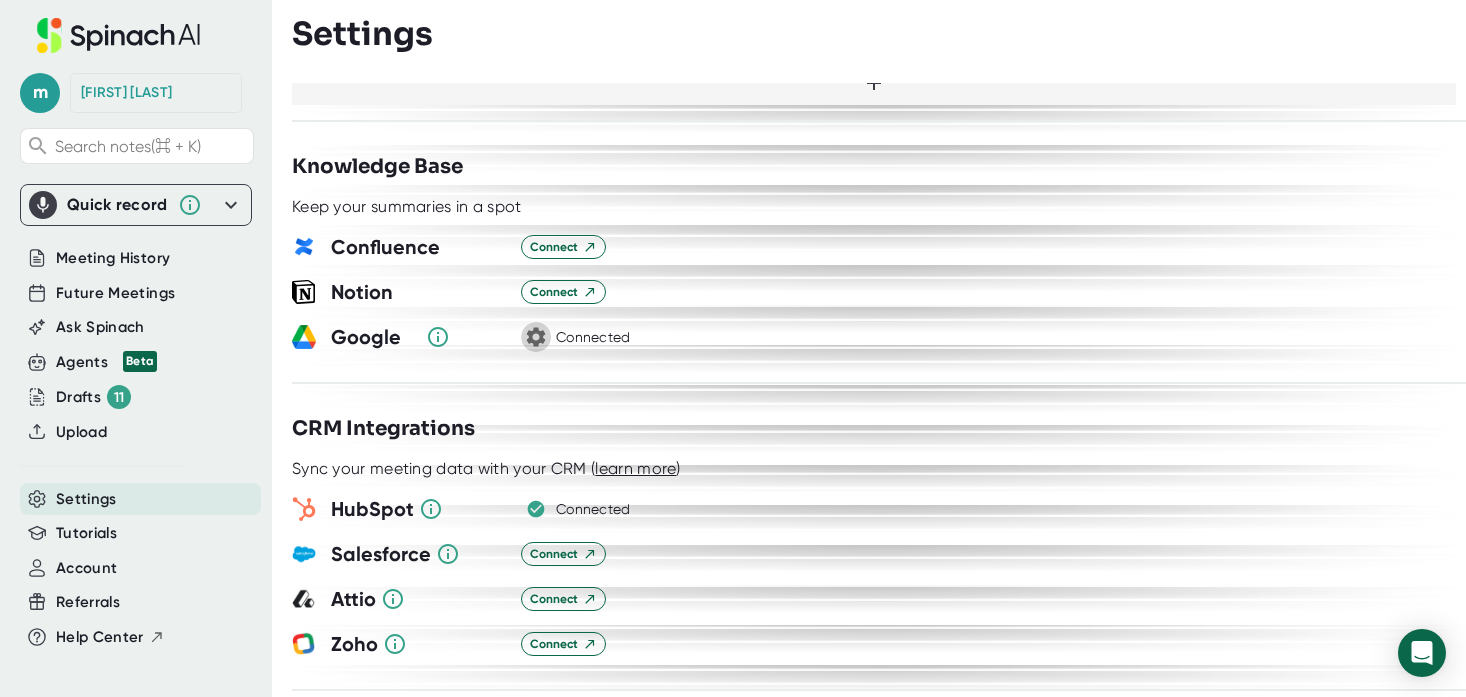 click 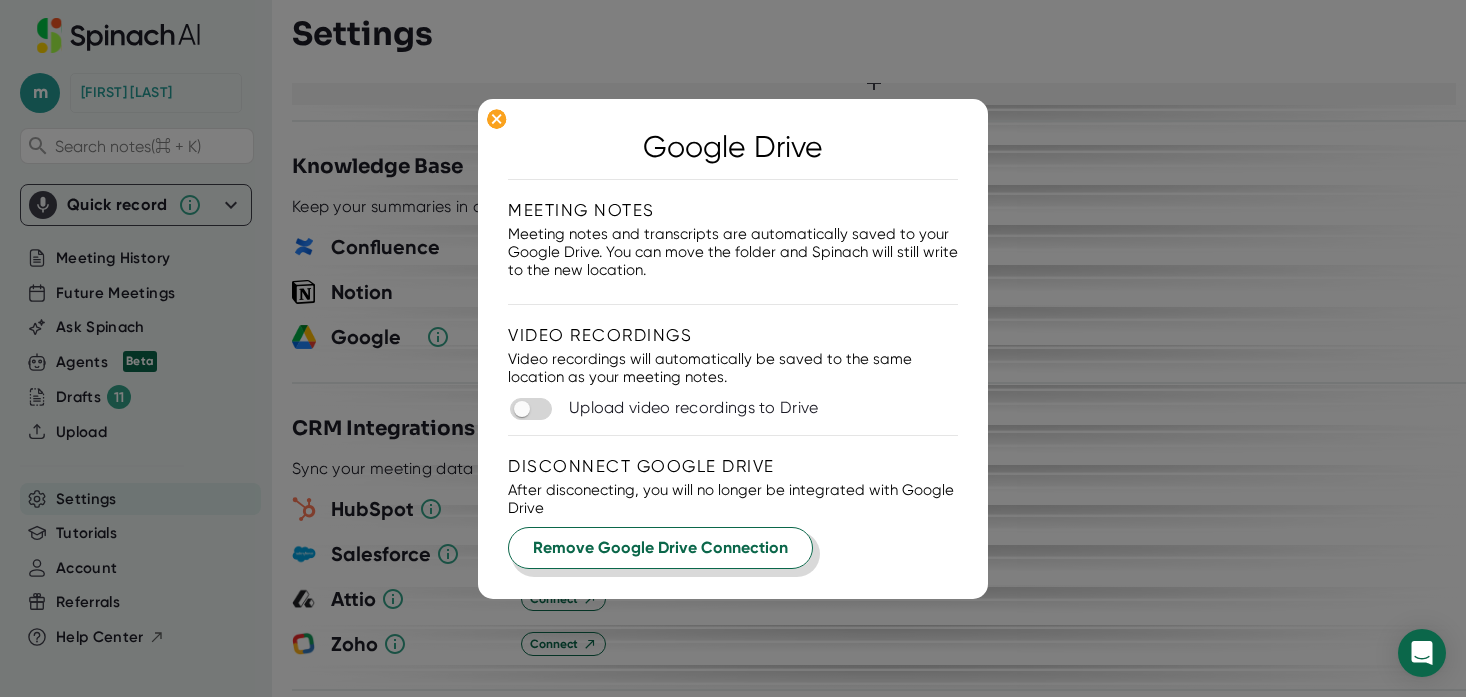 click on "Remove Google Drive Connection" at bounding box center [660, 548] 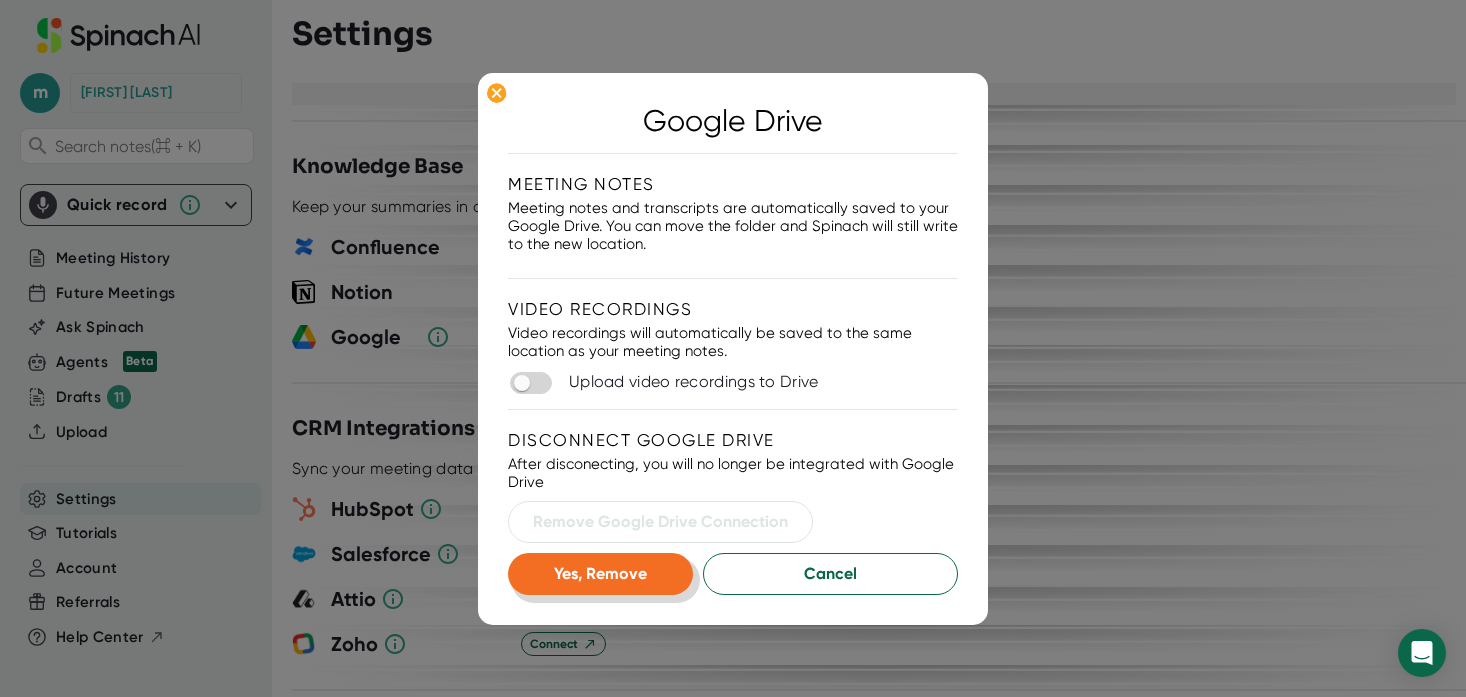 click on "Yes, Remove" at bounding box center (600, 573) 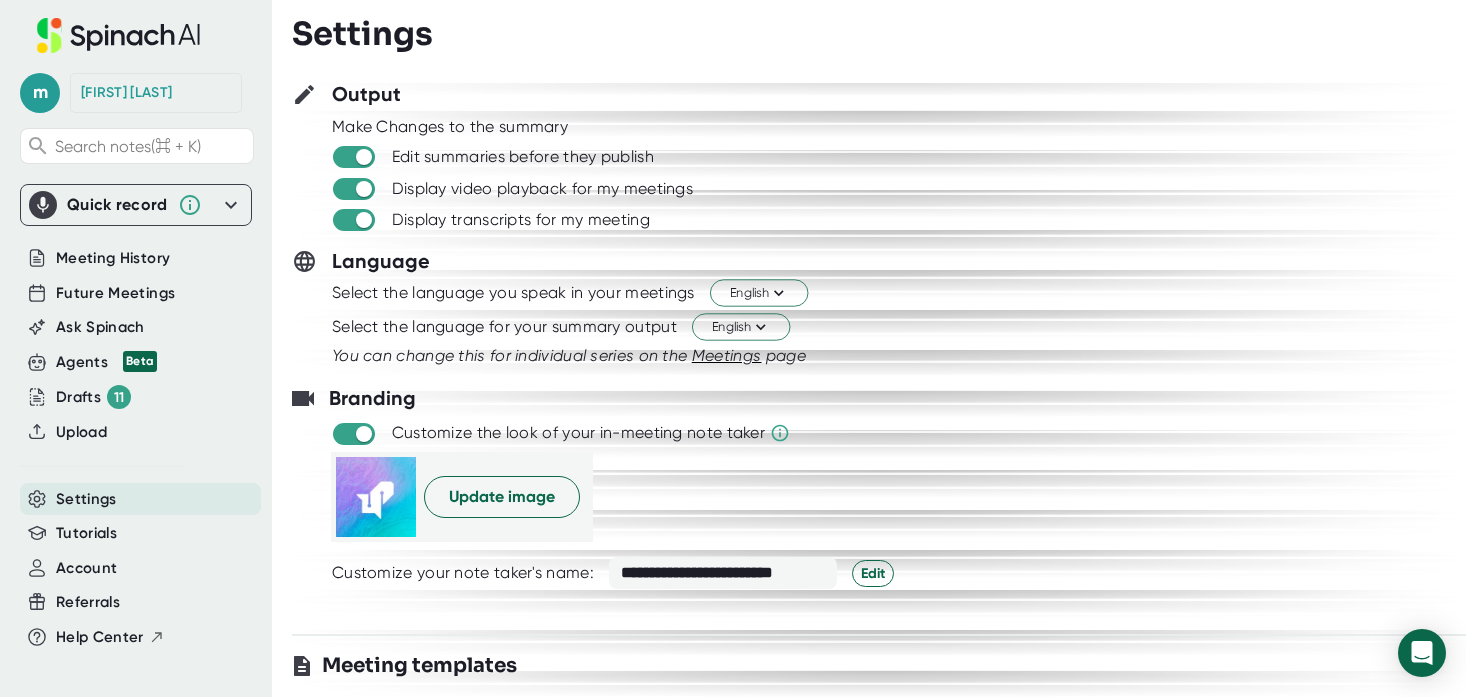 scroll, scrollTop: 0, scrollLeft: 0, axis: both 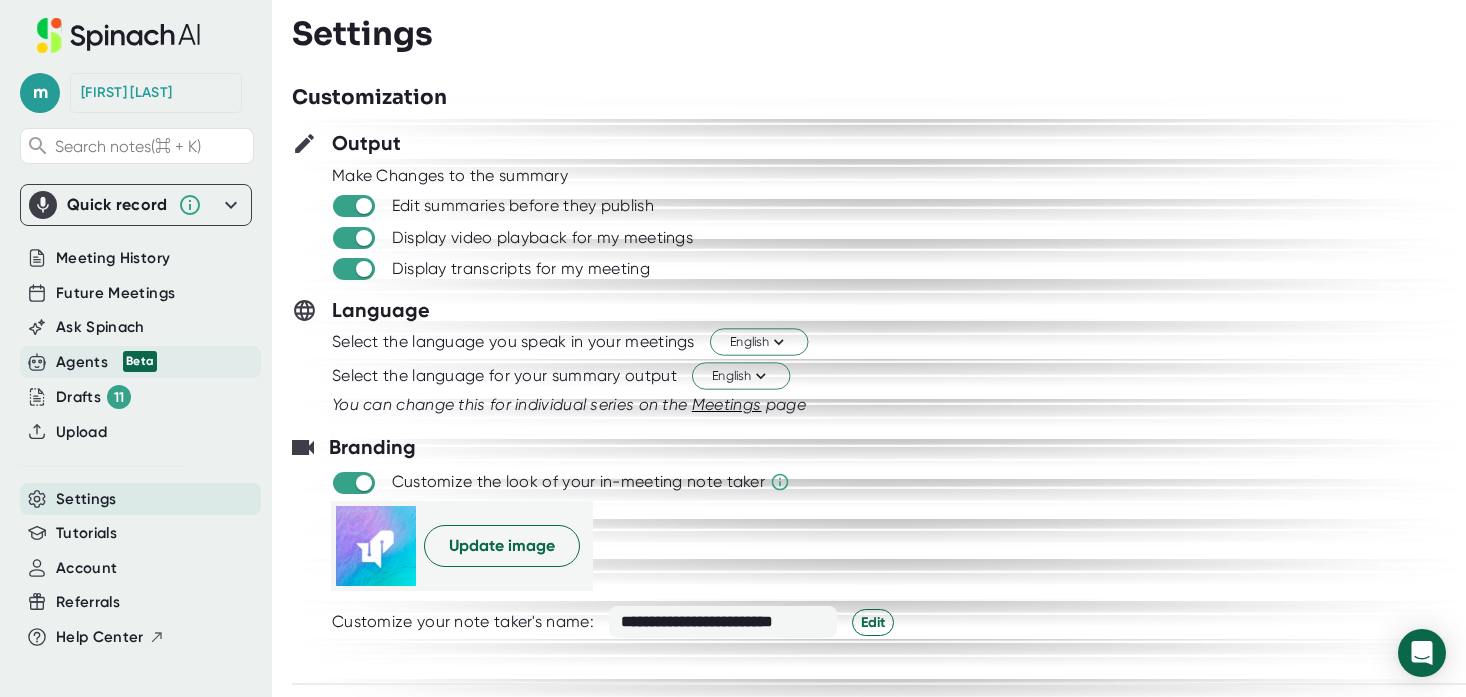 click on "Agents   Beta" at bounding box center [106, 362] 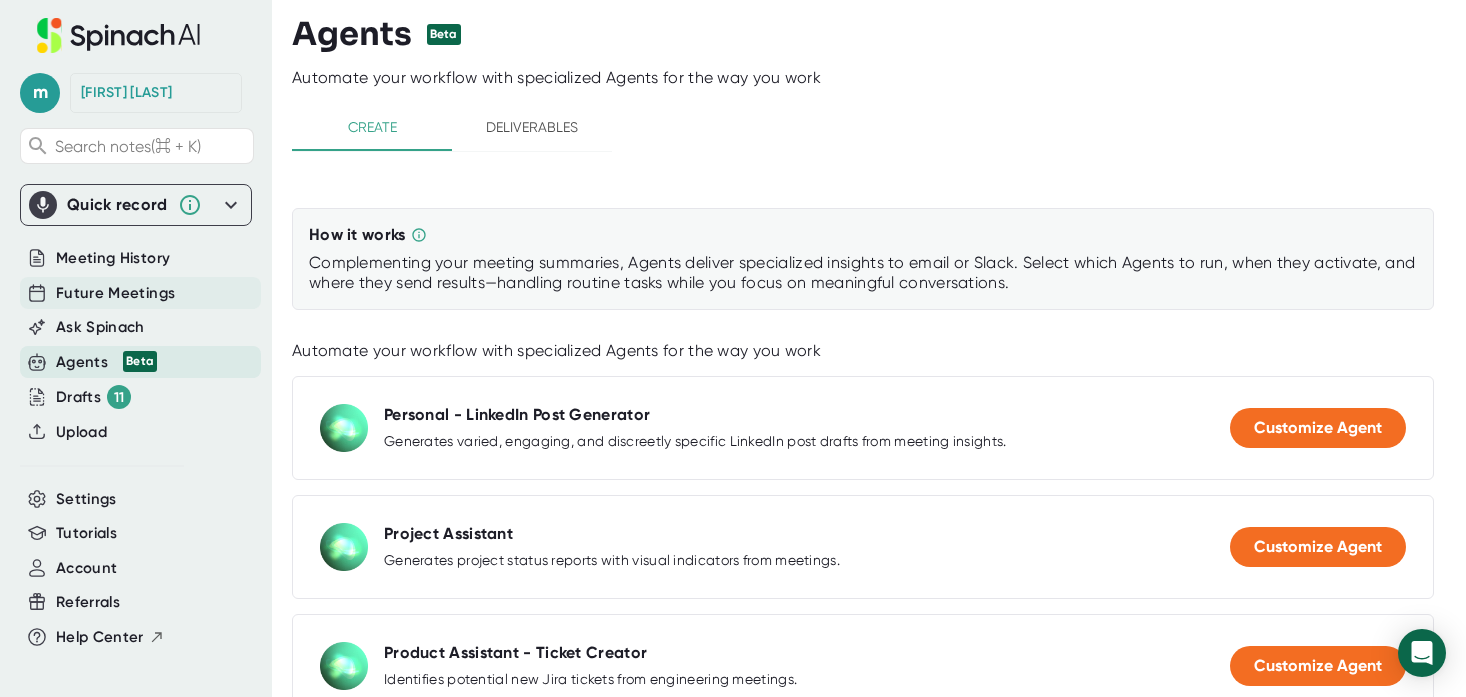 click on "Future Meetings" at bounding box center [115, 293] 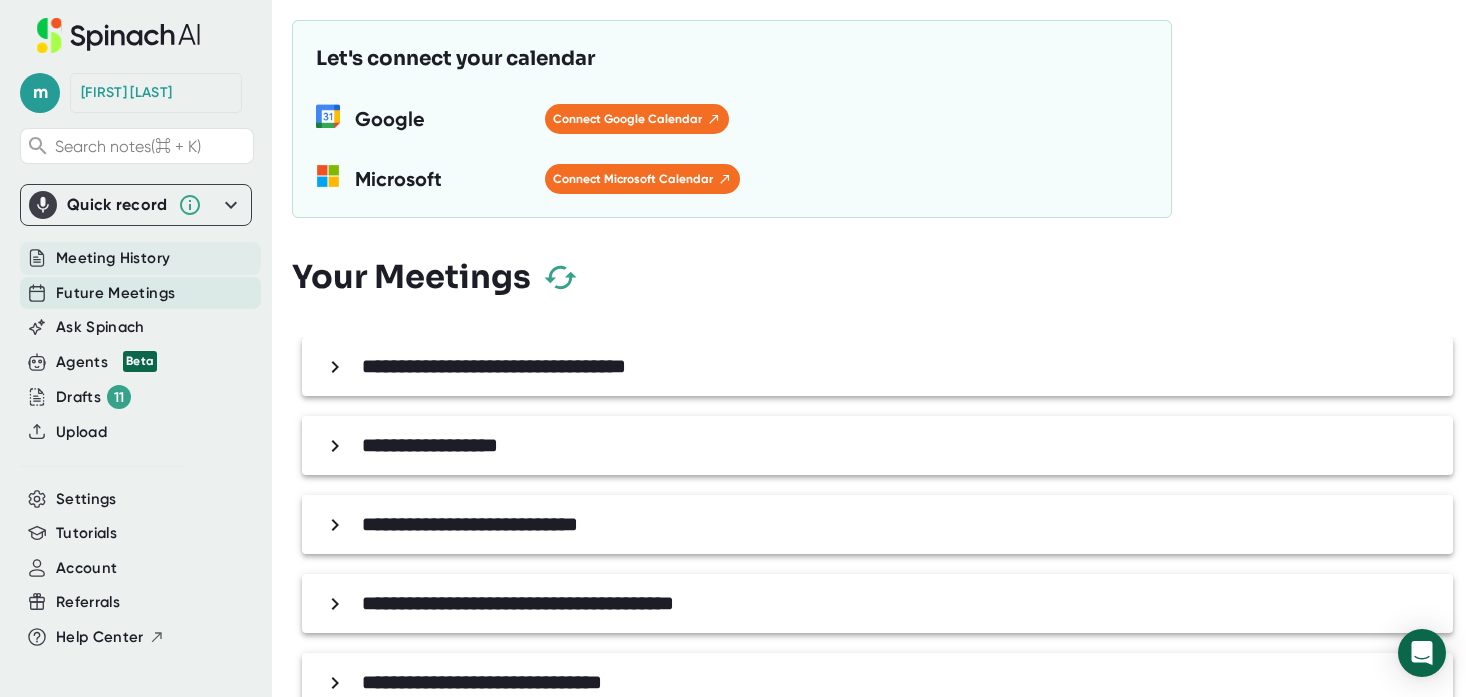 click on "Meeting History" at bounding box center (113, 258) 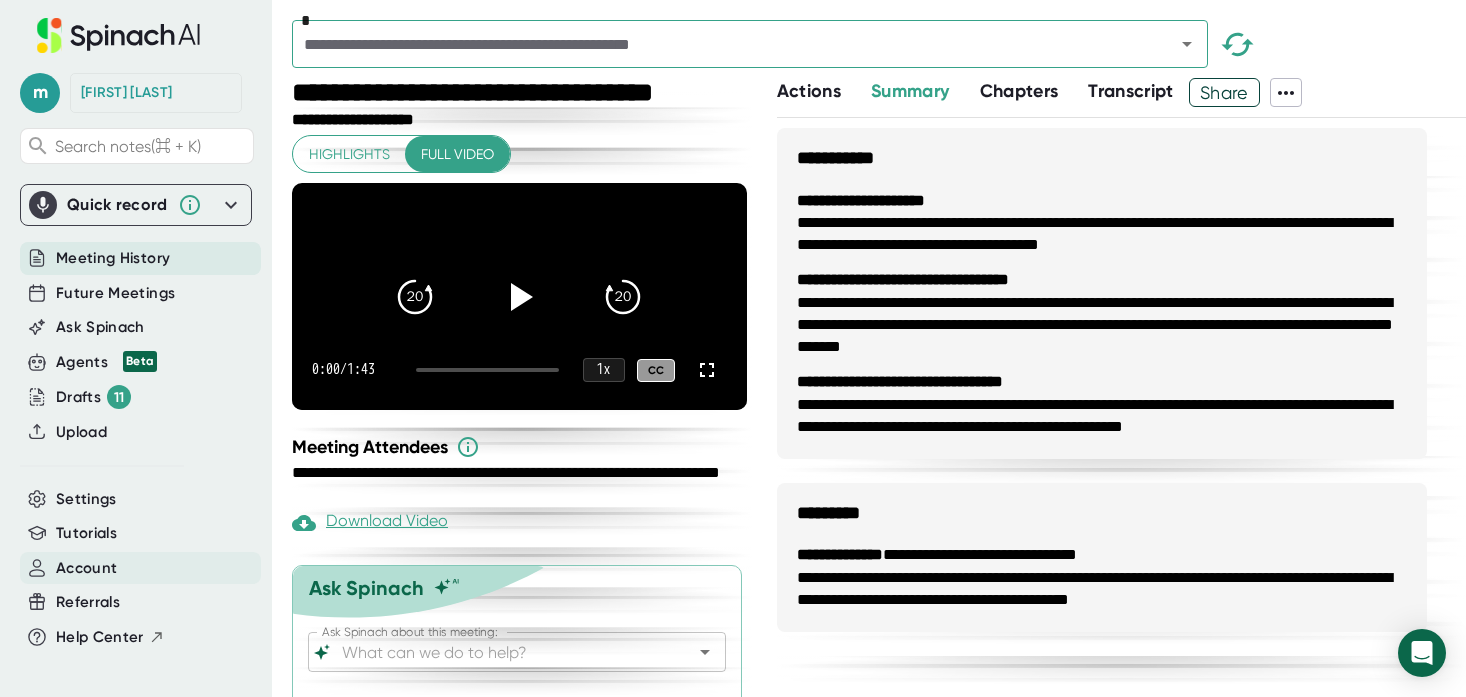 click on "Account" at bounding box center (86, 568) 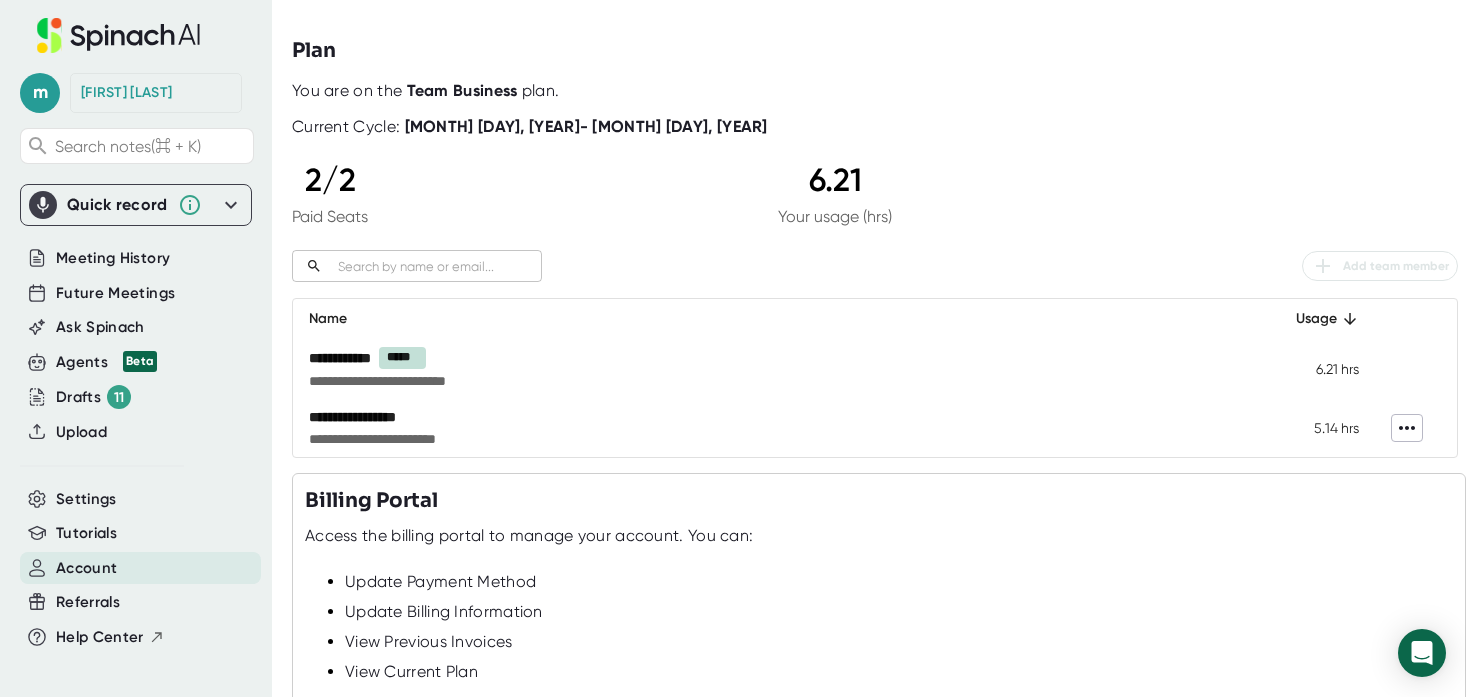 scroll, scrollTop: 0, scrollLeft: 0, axis: both 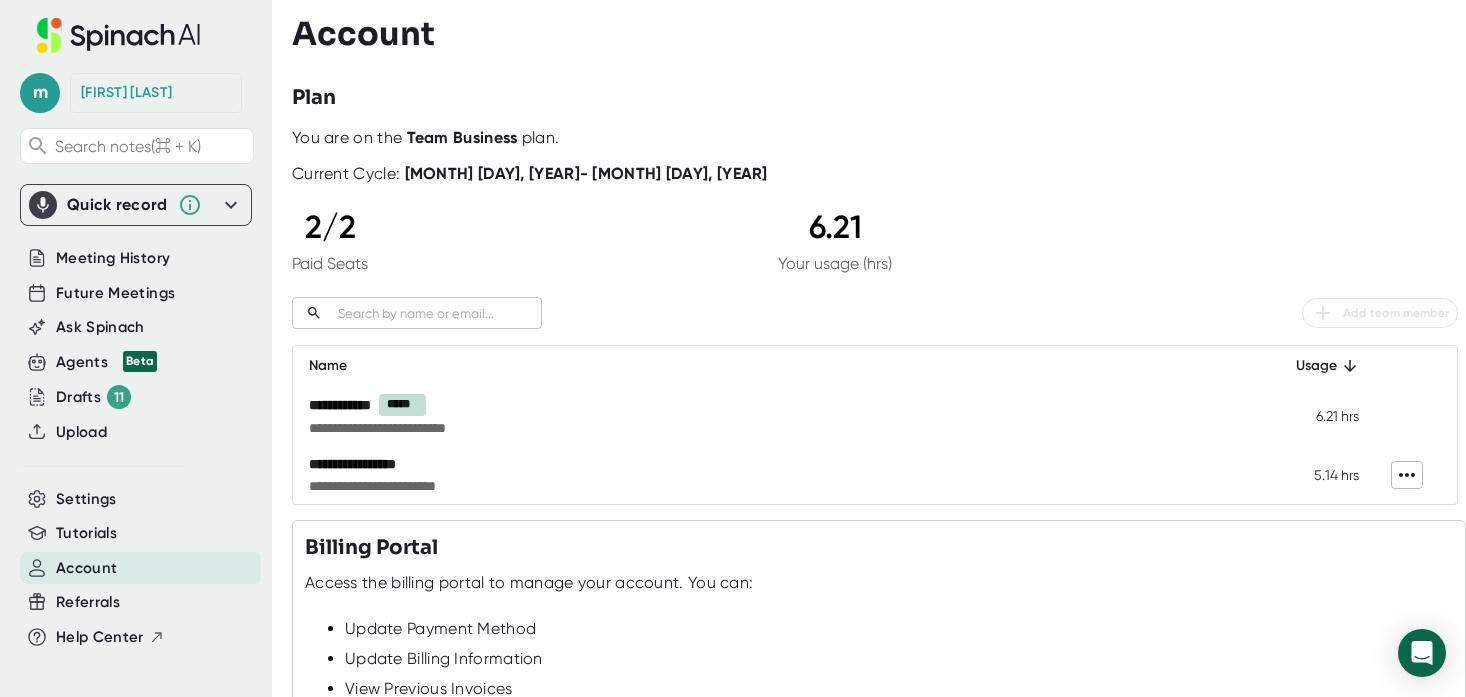 click 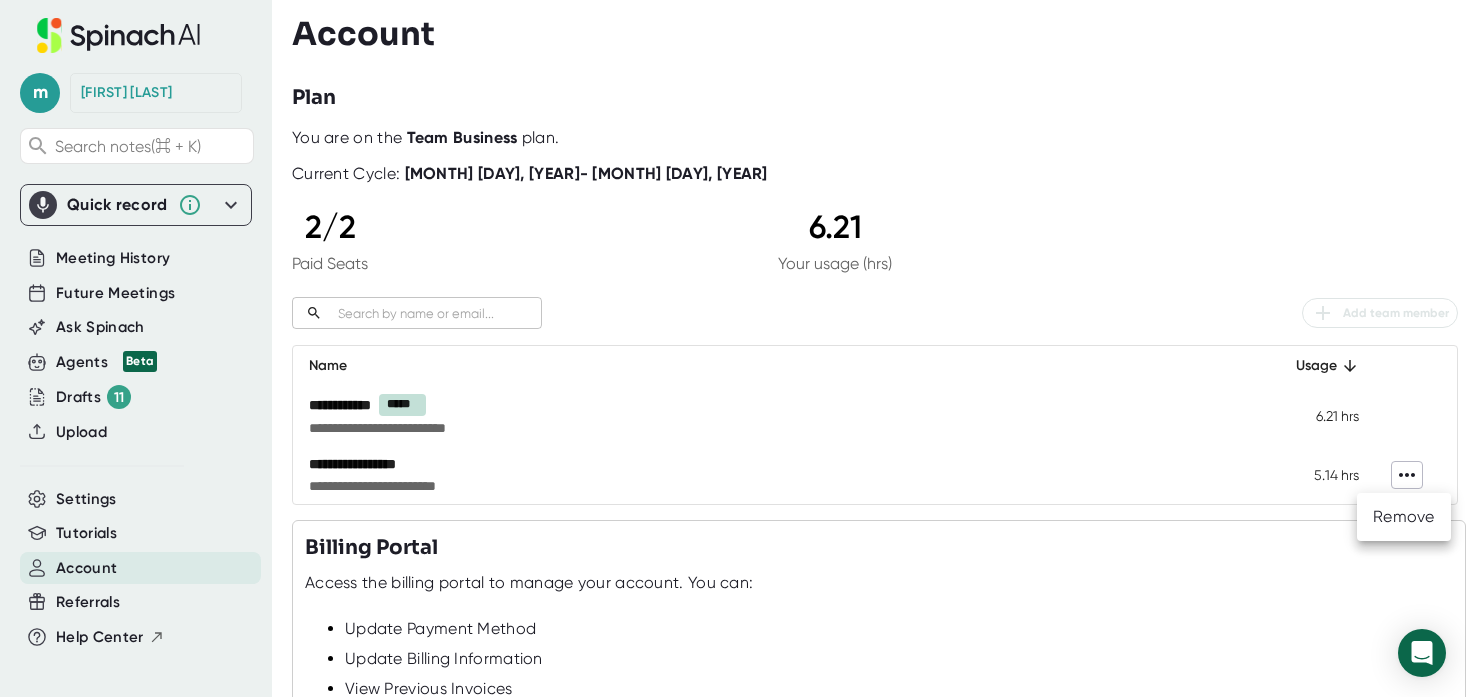click at bounding box center [733, 348] 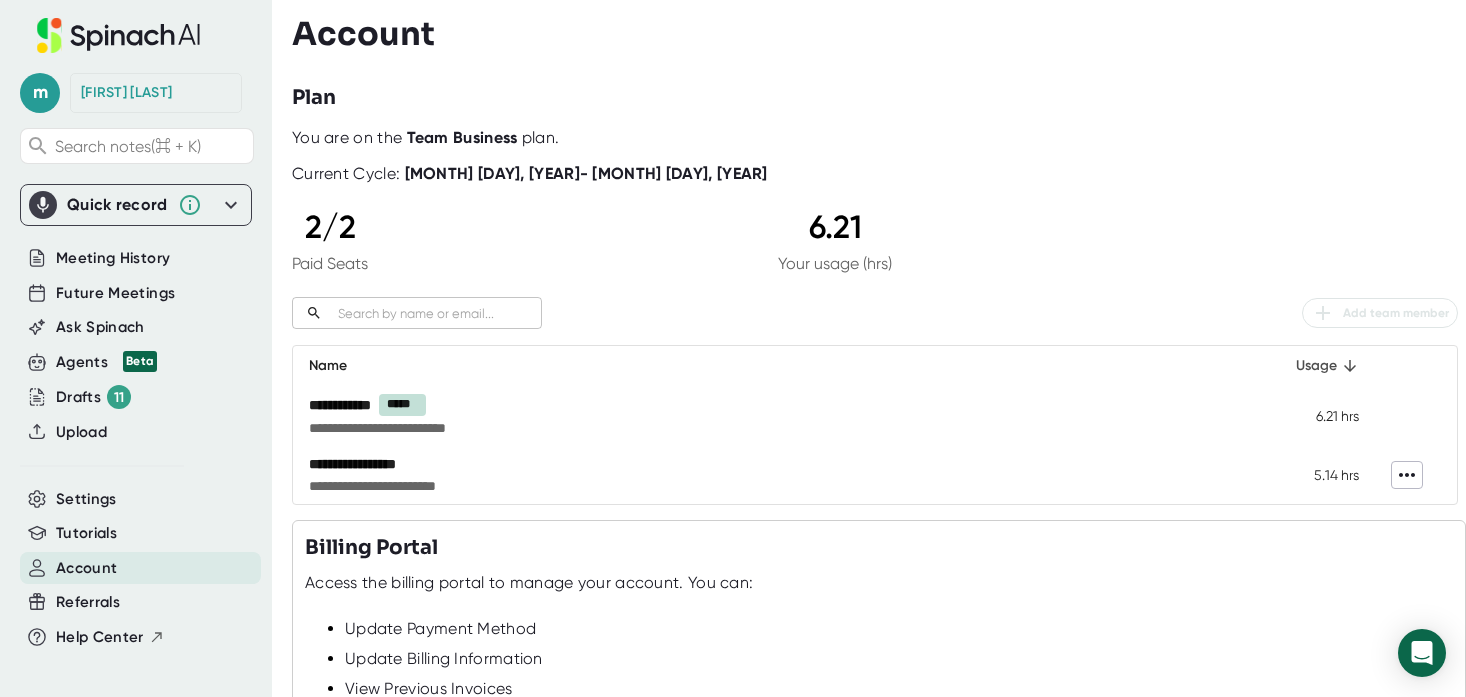 click 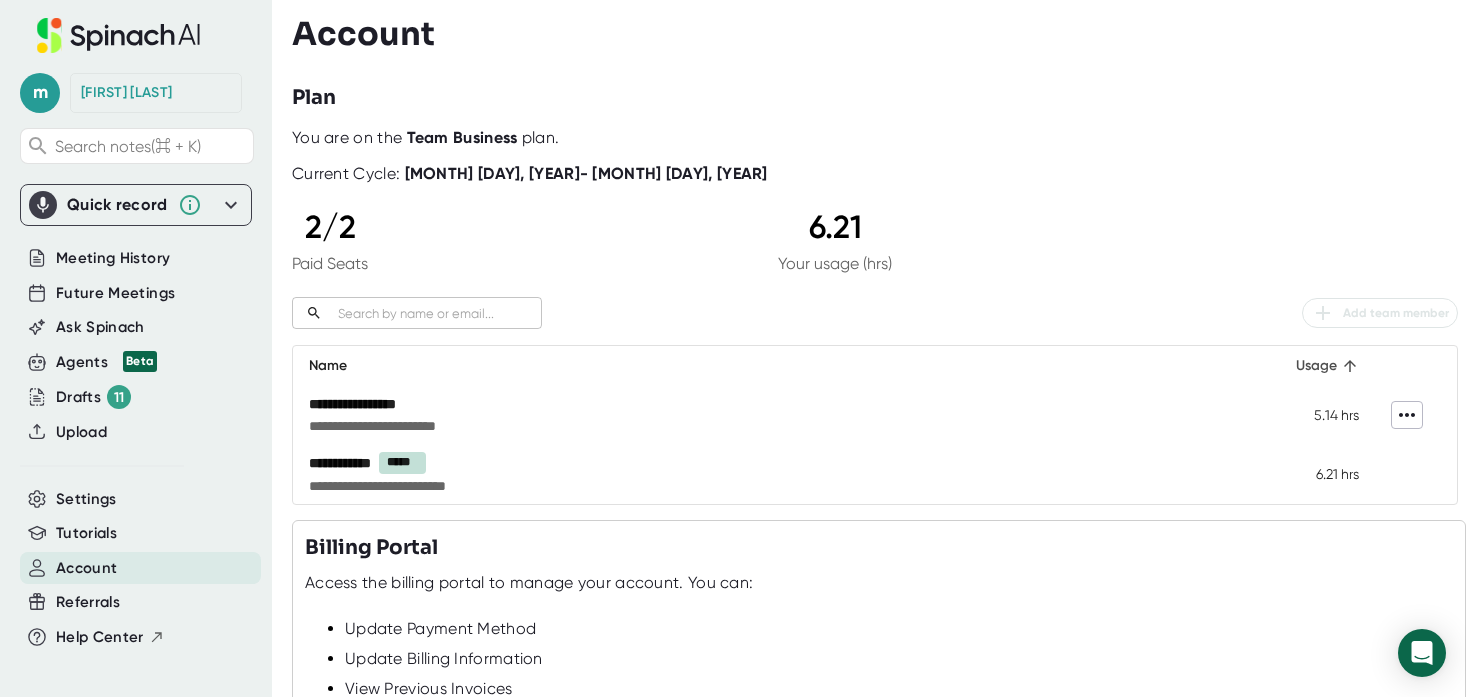 click 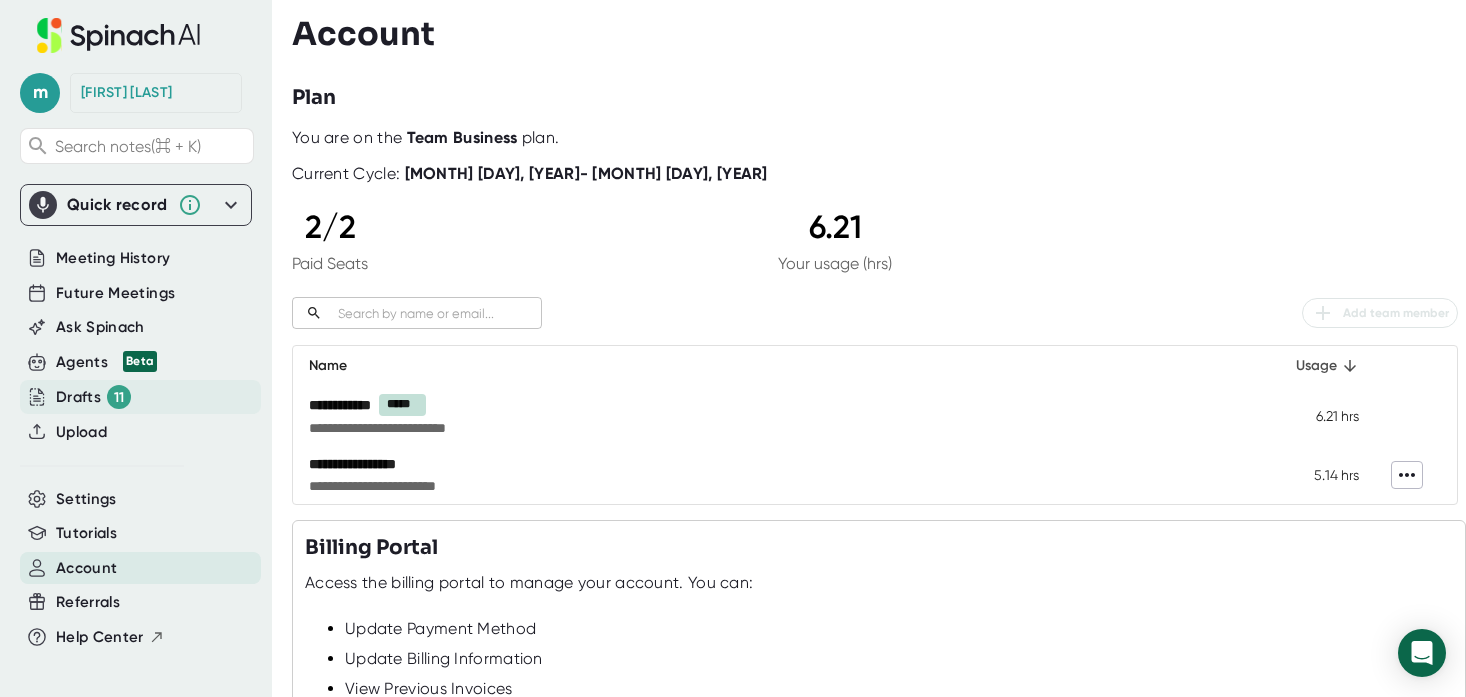 click on "Drafts   11" at bounding box center [93, 397] 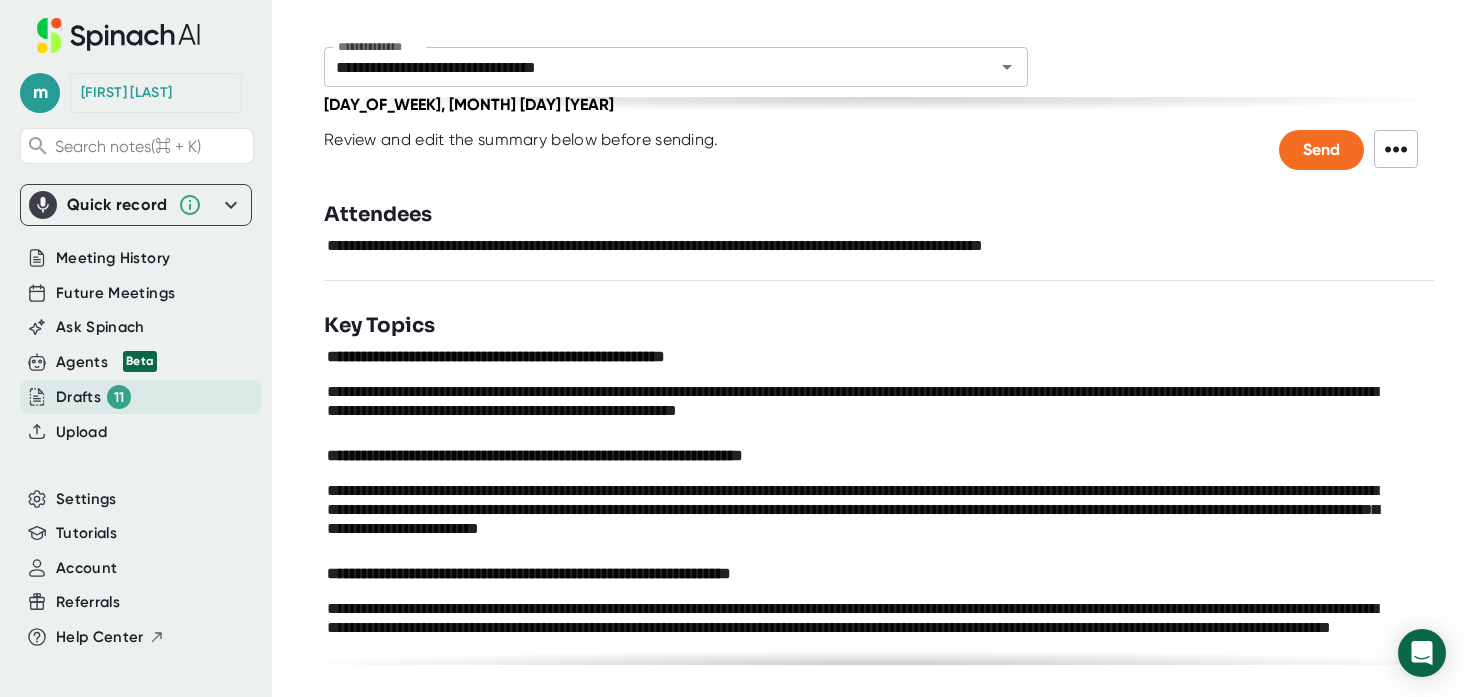 scroll, scrollTop: 0, scrollLeft: 0, axis: both 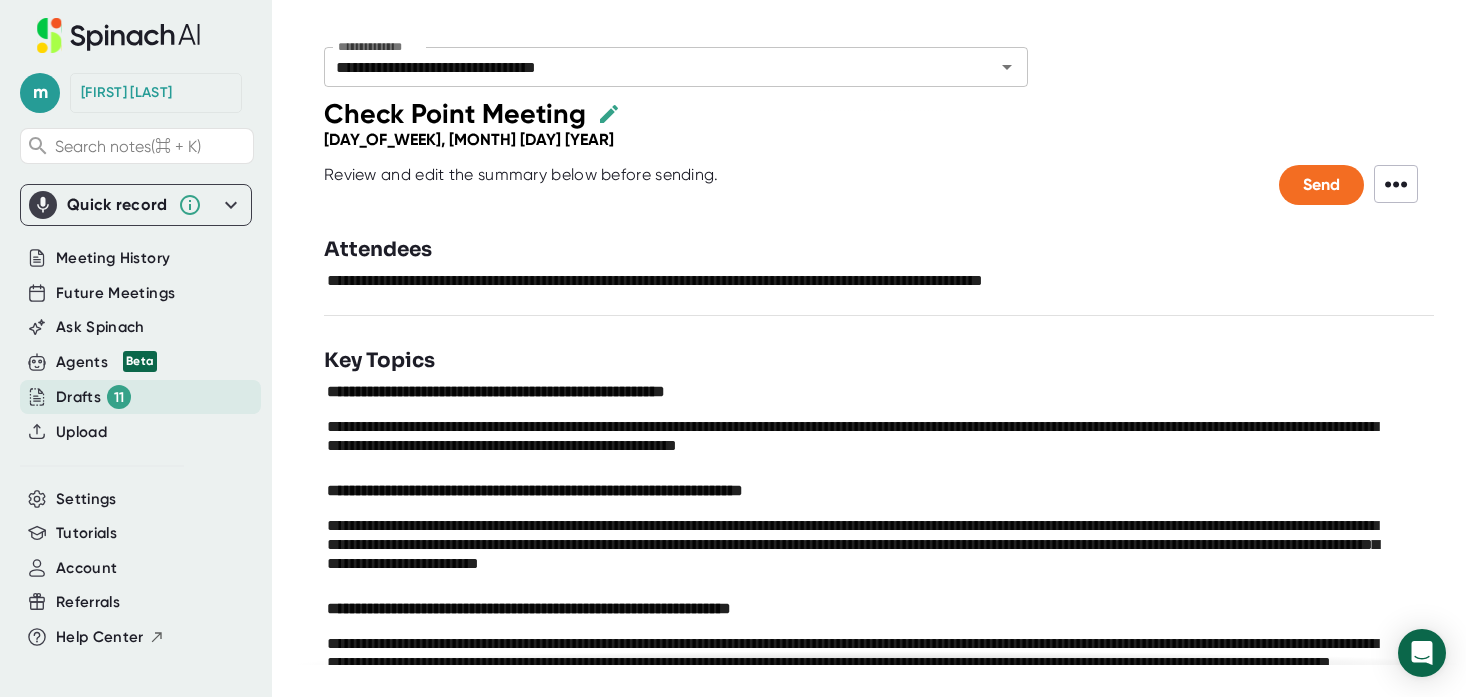 click on "[FIRST]   [LAST]" at bounding box center (126, 93) 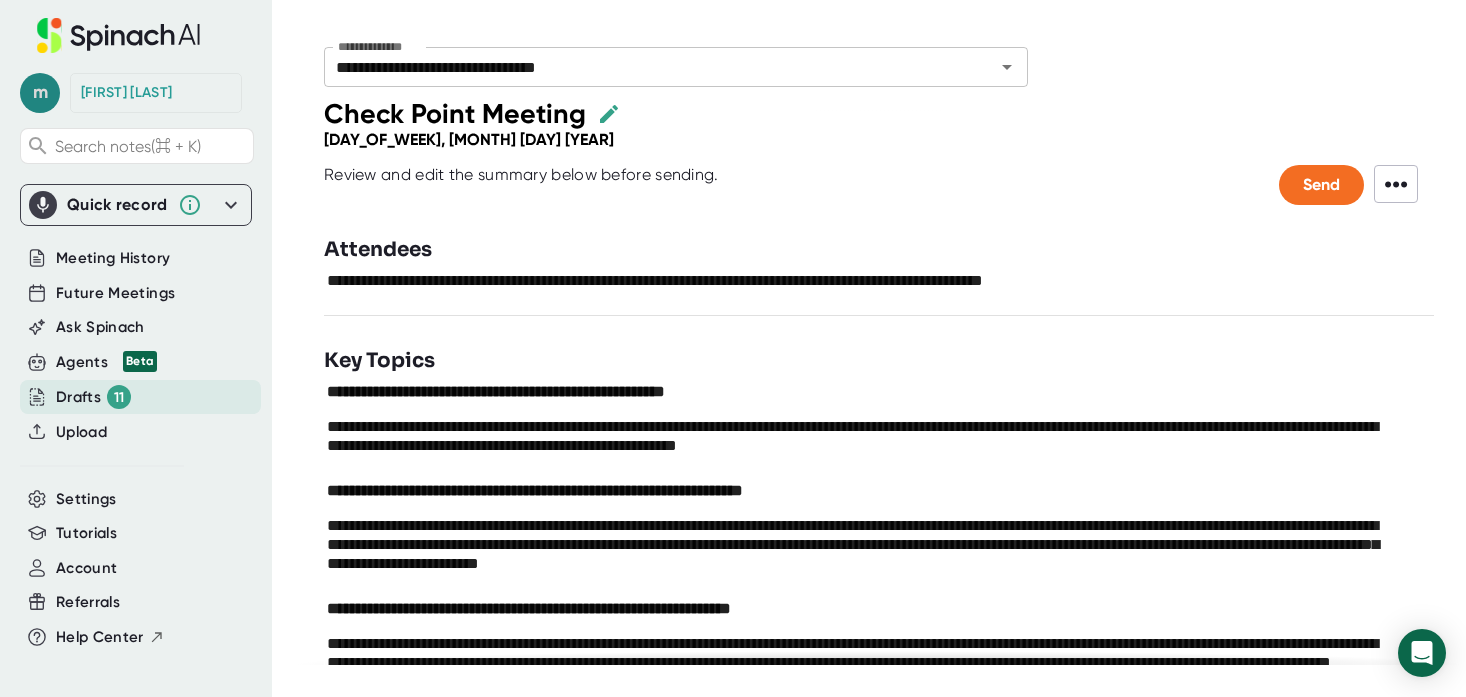 click on "m" at bounding box center [40, 93] 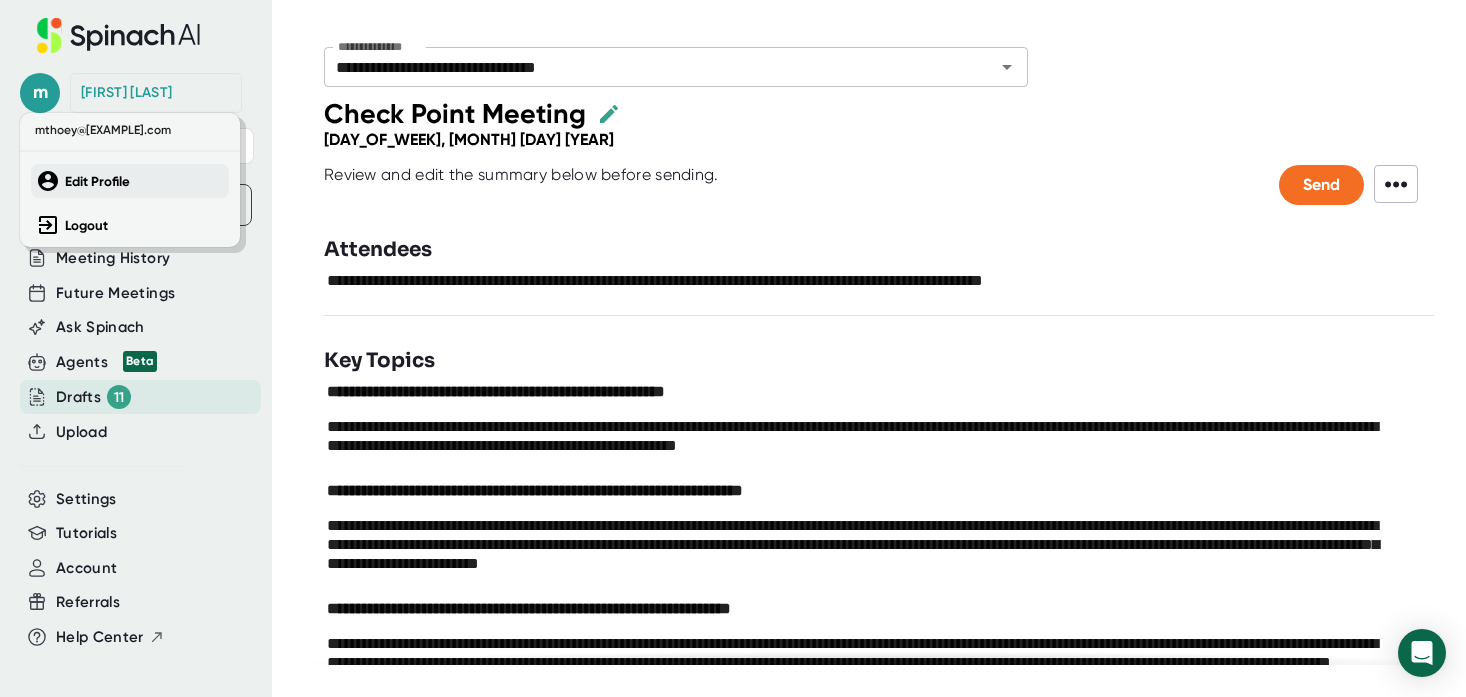 click on "Edit Profile" at bounding box center [97, 181] 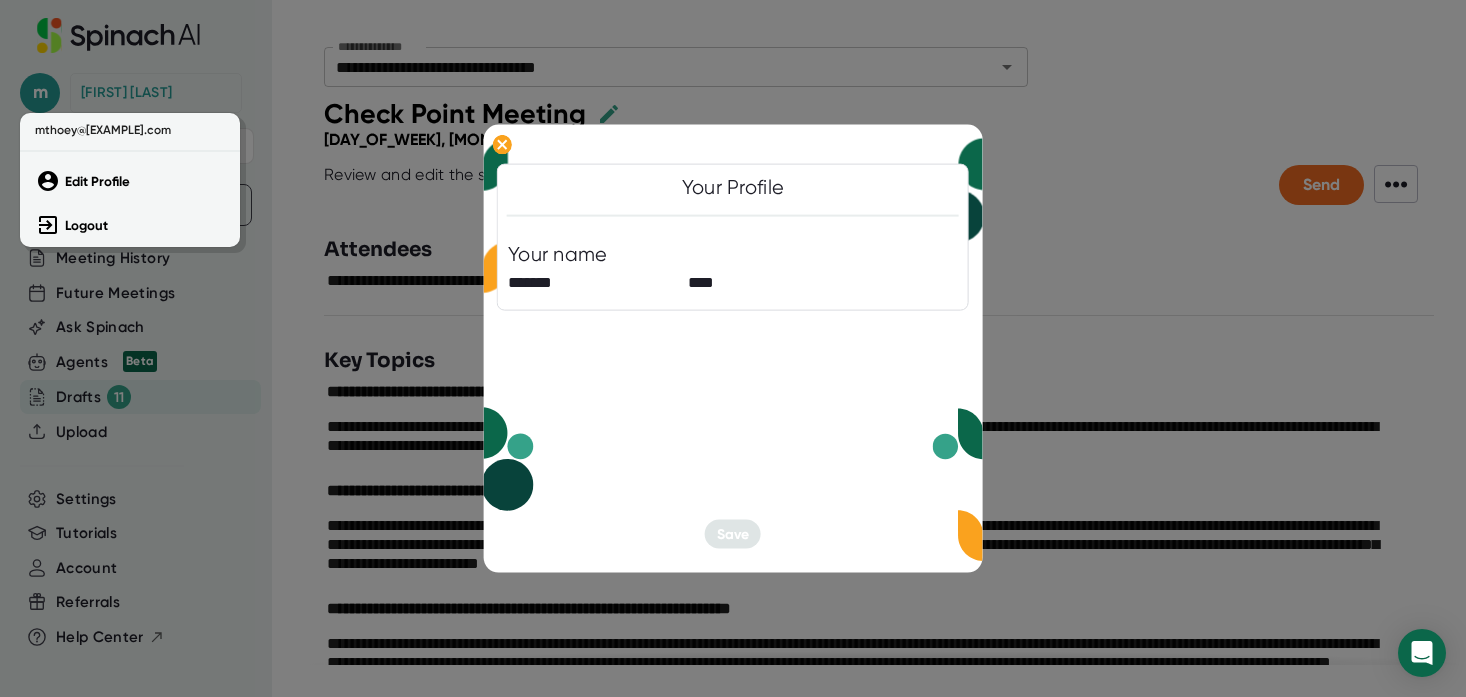 type 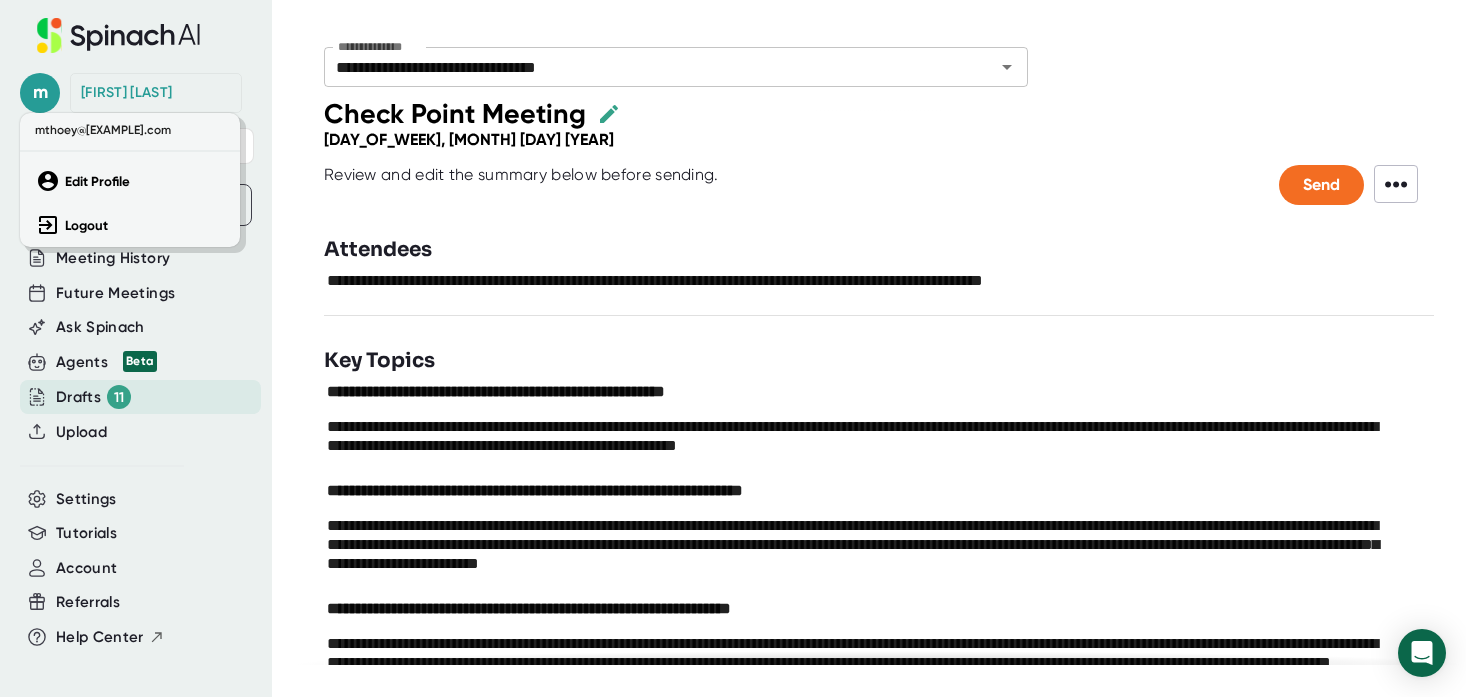click at bounding box center (733, 348) 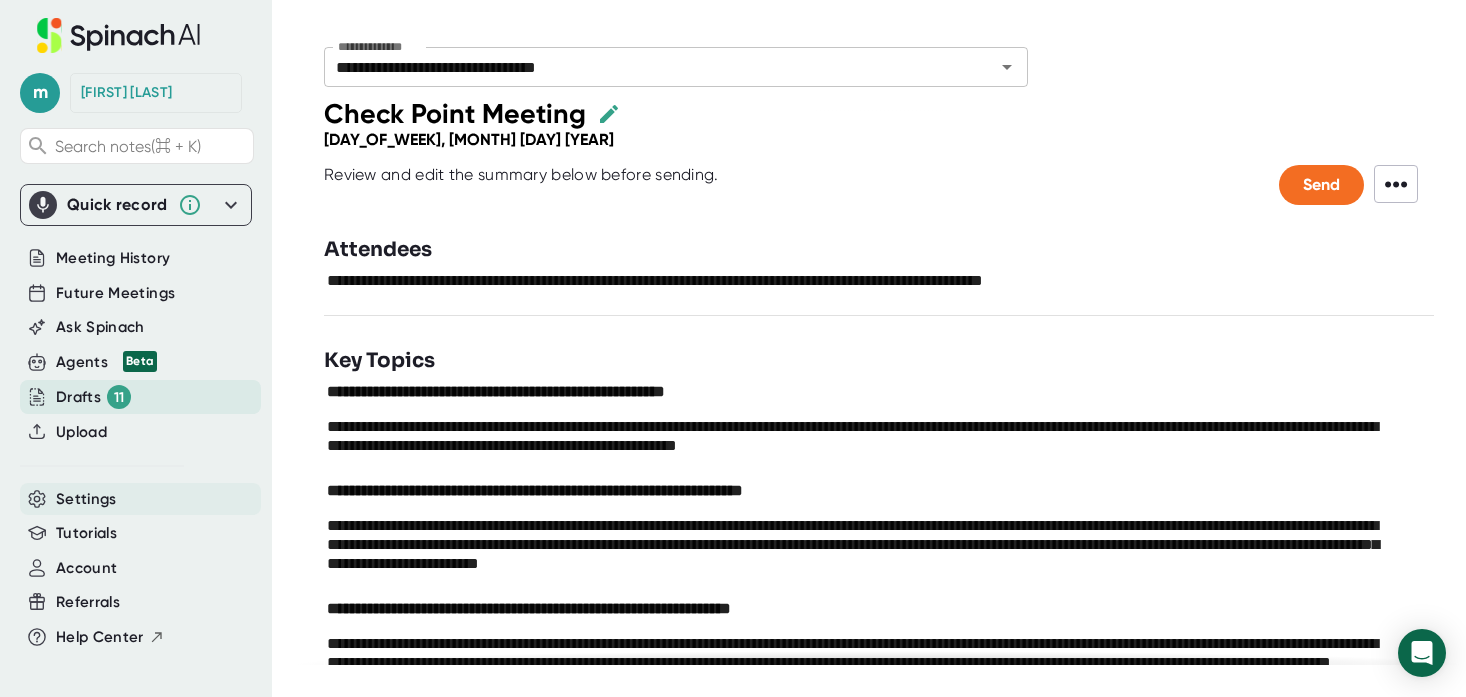 click on "Settings" at bounding box center (86, 499) 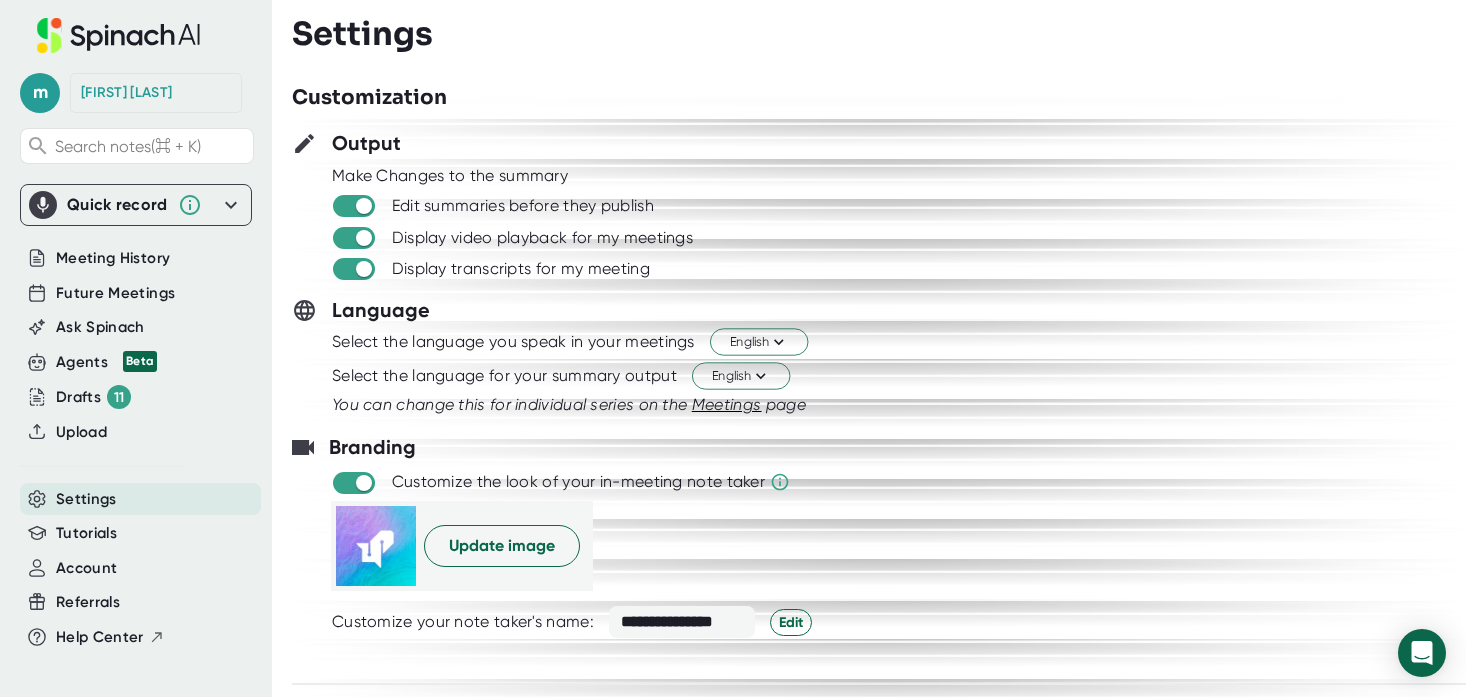 scroll, scrollTop: 0, scrollLeft: 0, axis: both 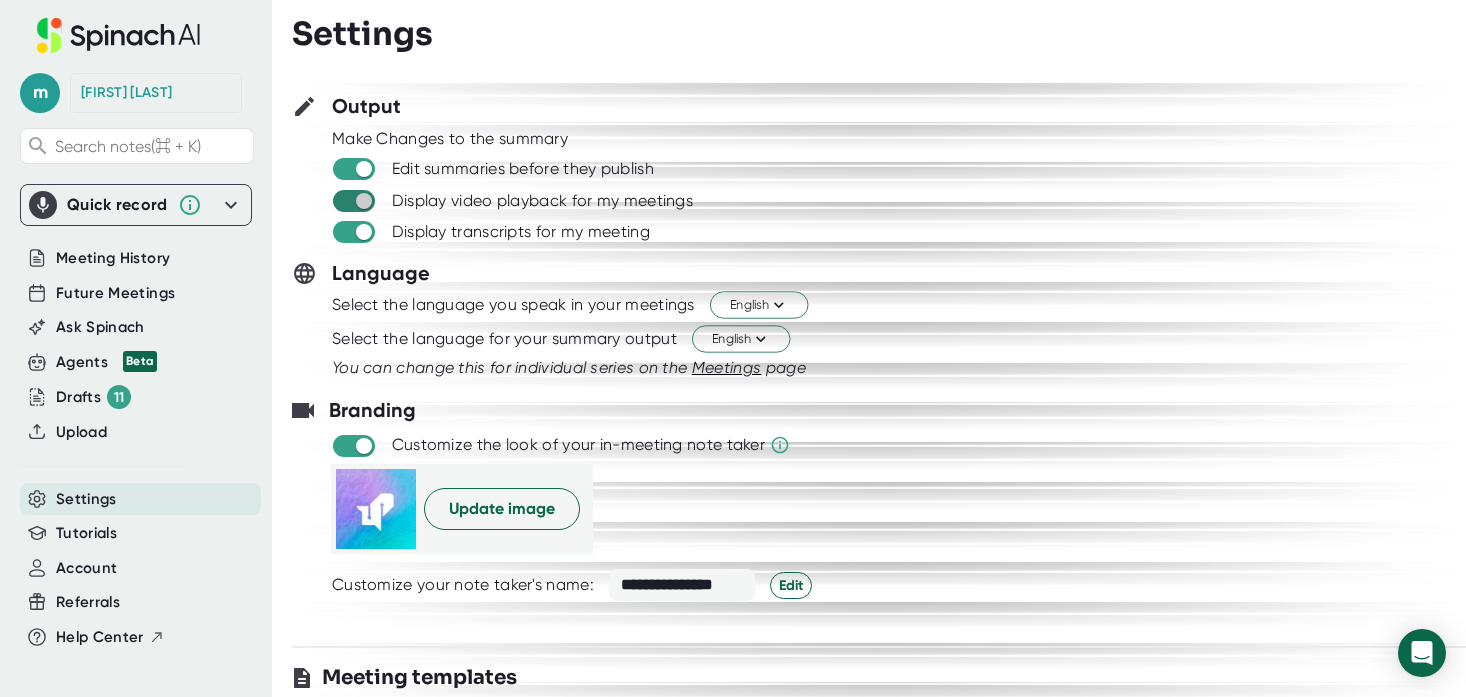 click at bounding box center [363, 201] 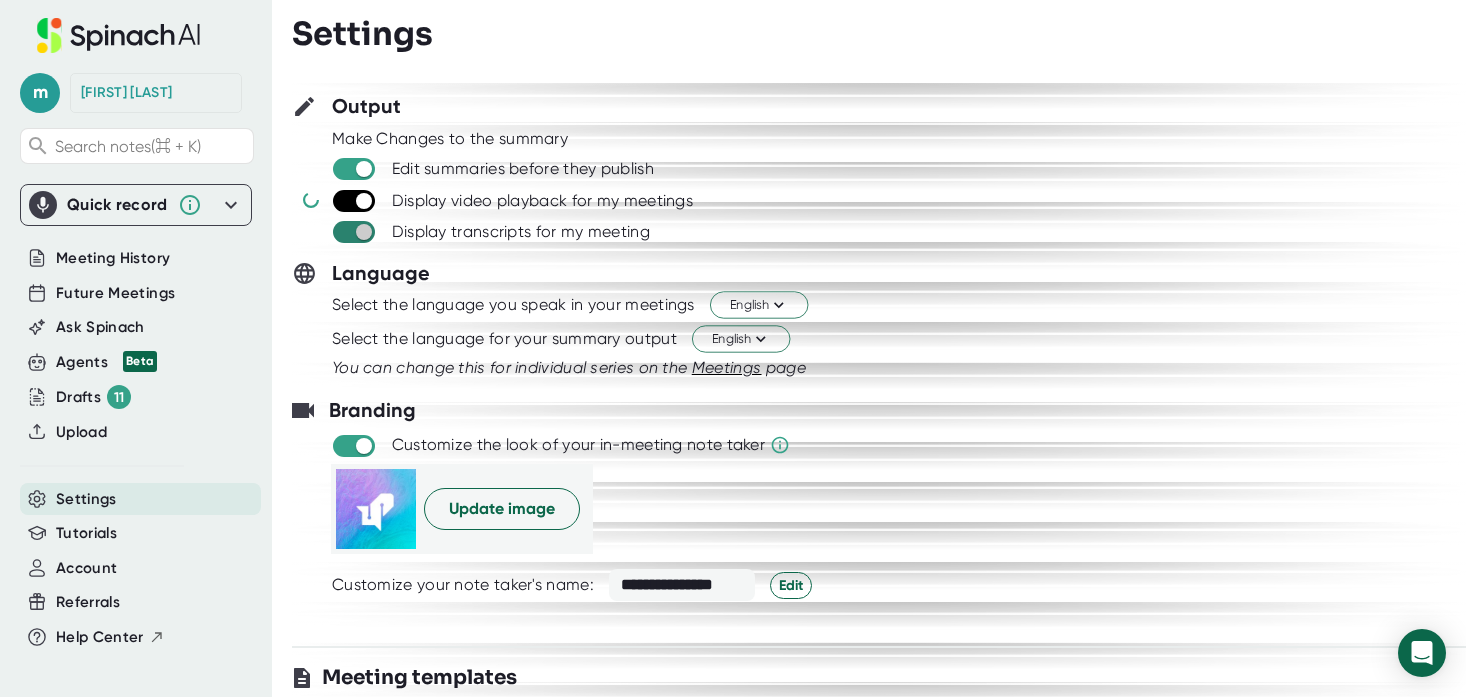 click at bounding box center [363, 232] 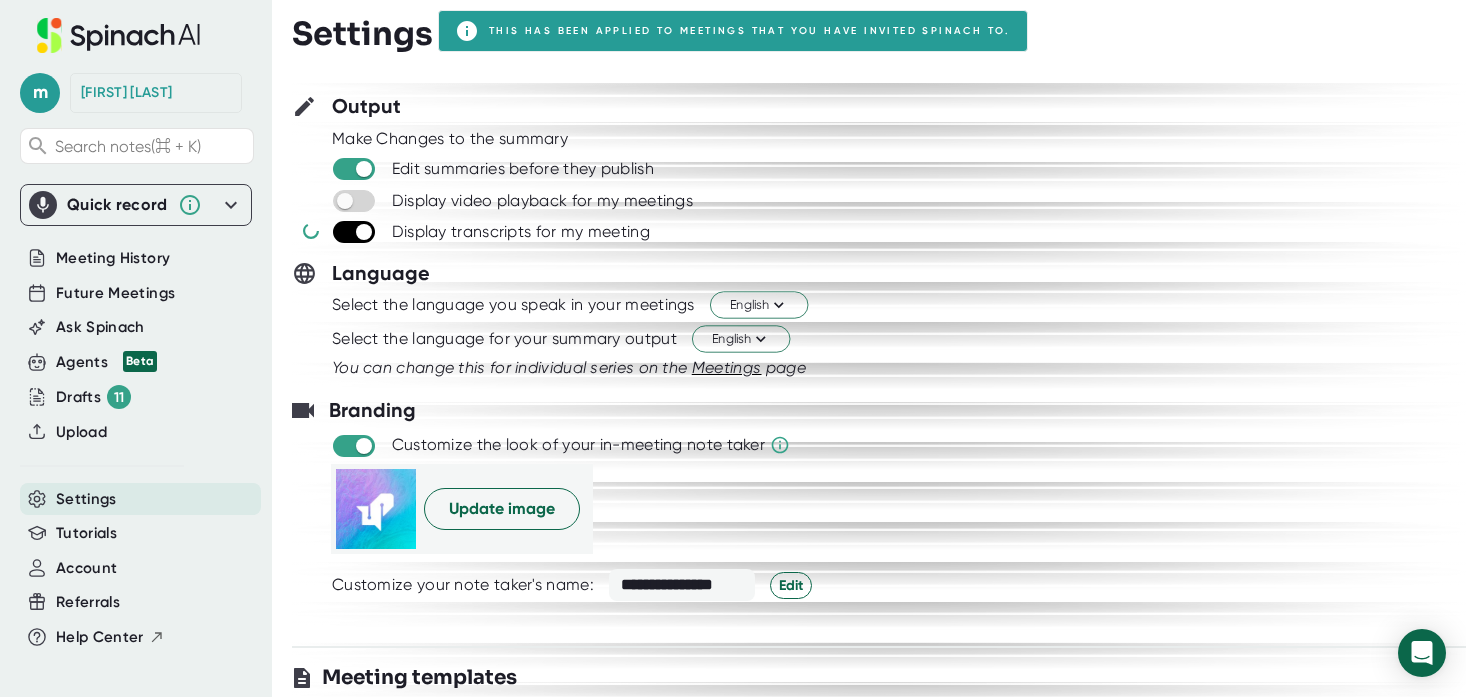 checkbox on "false" 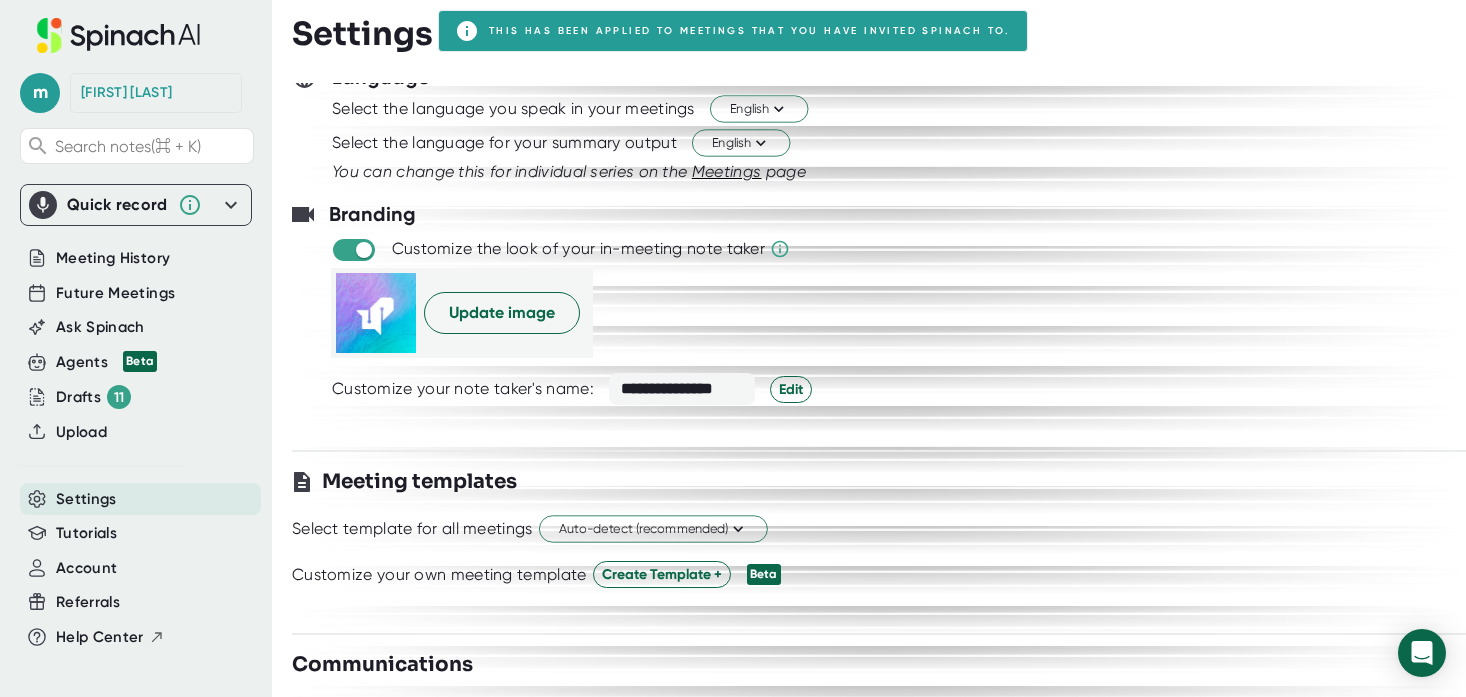 scroll, scrollTop: 234, scrollLeft: 0, axis: vertical 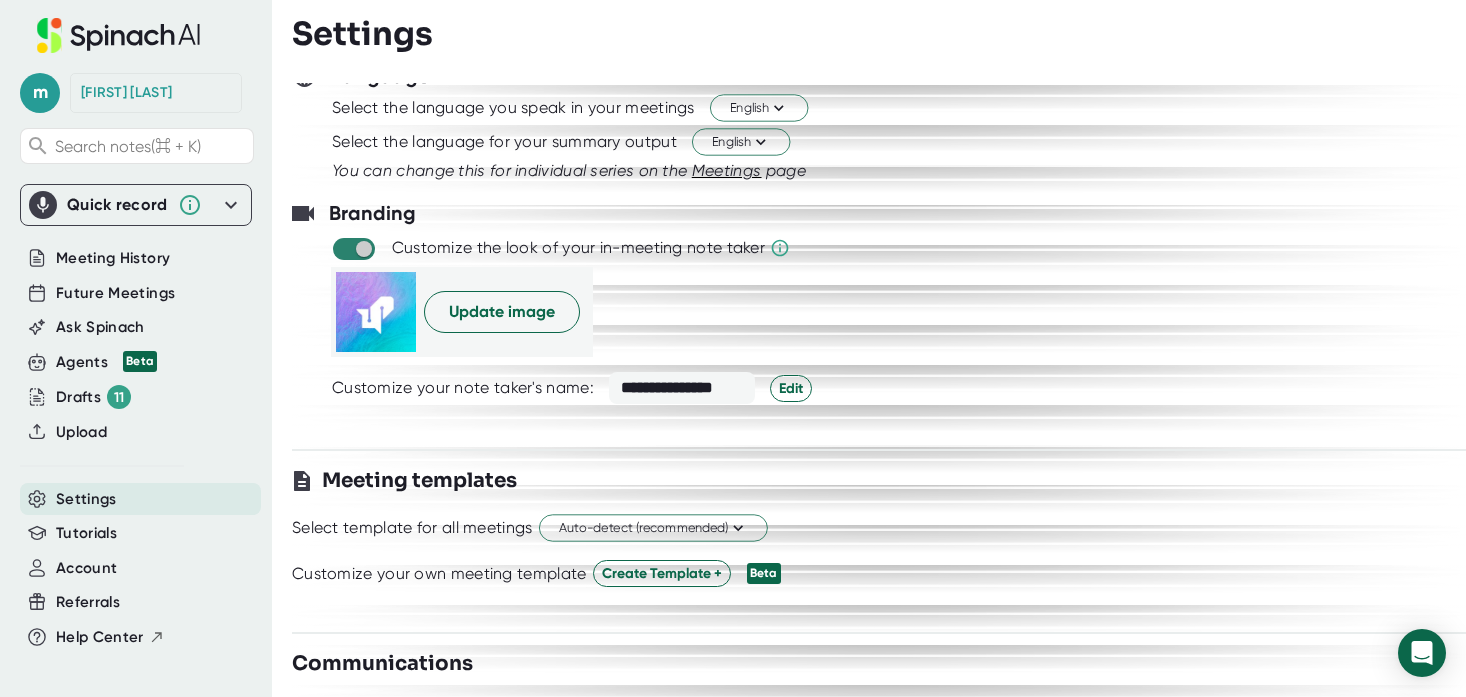 click at bounding box center [363, 249] 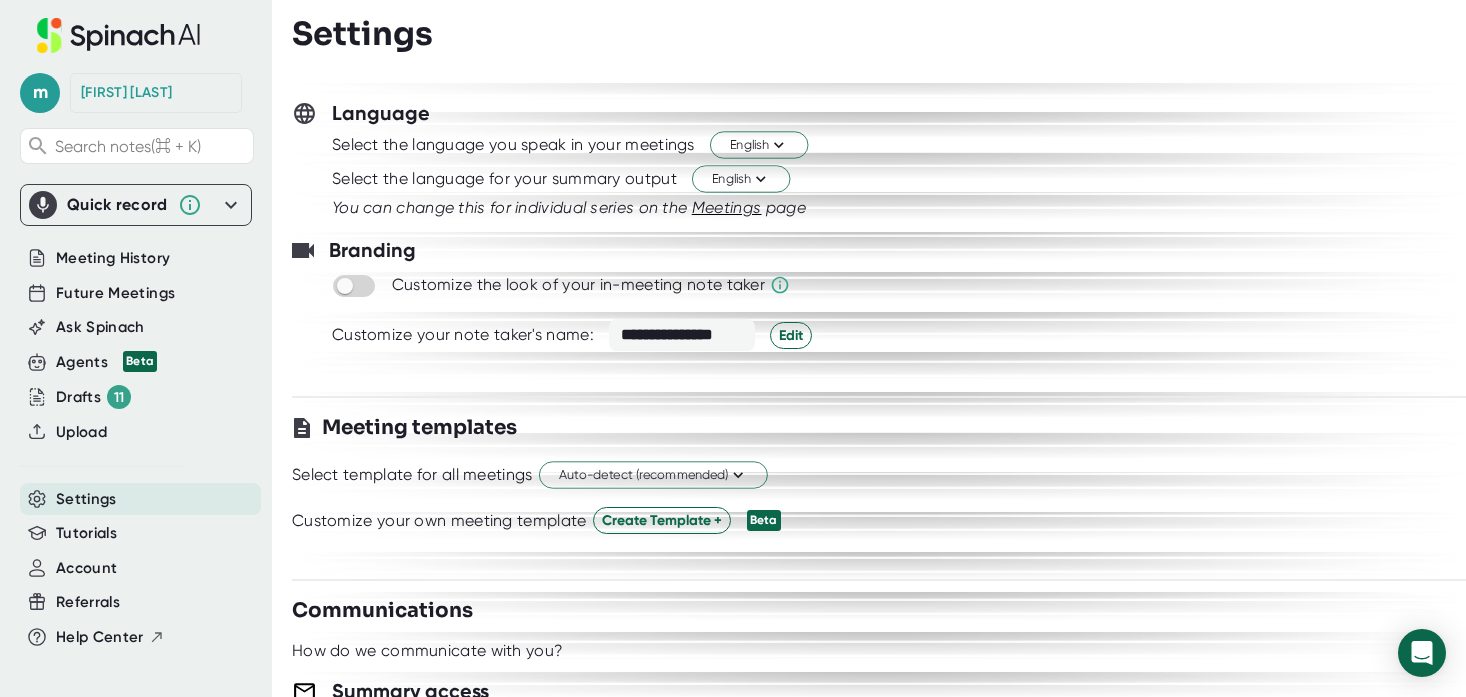 scroll, scrollTop: 0, scrollLeft: 0, axis: both 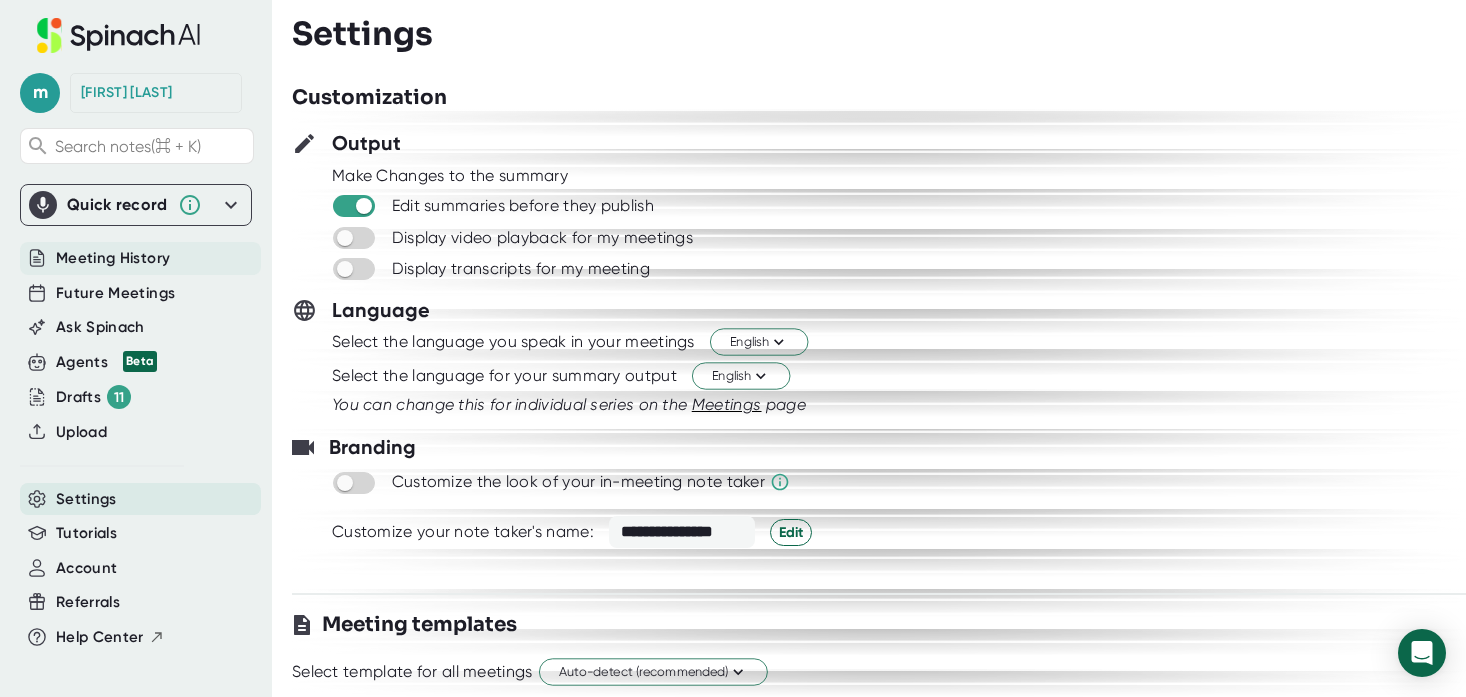 click on "Meeting History" at bounding box center [113, 258] 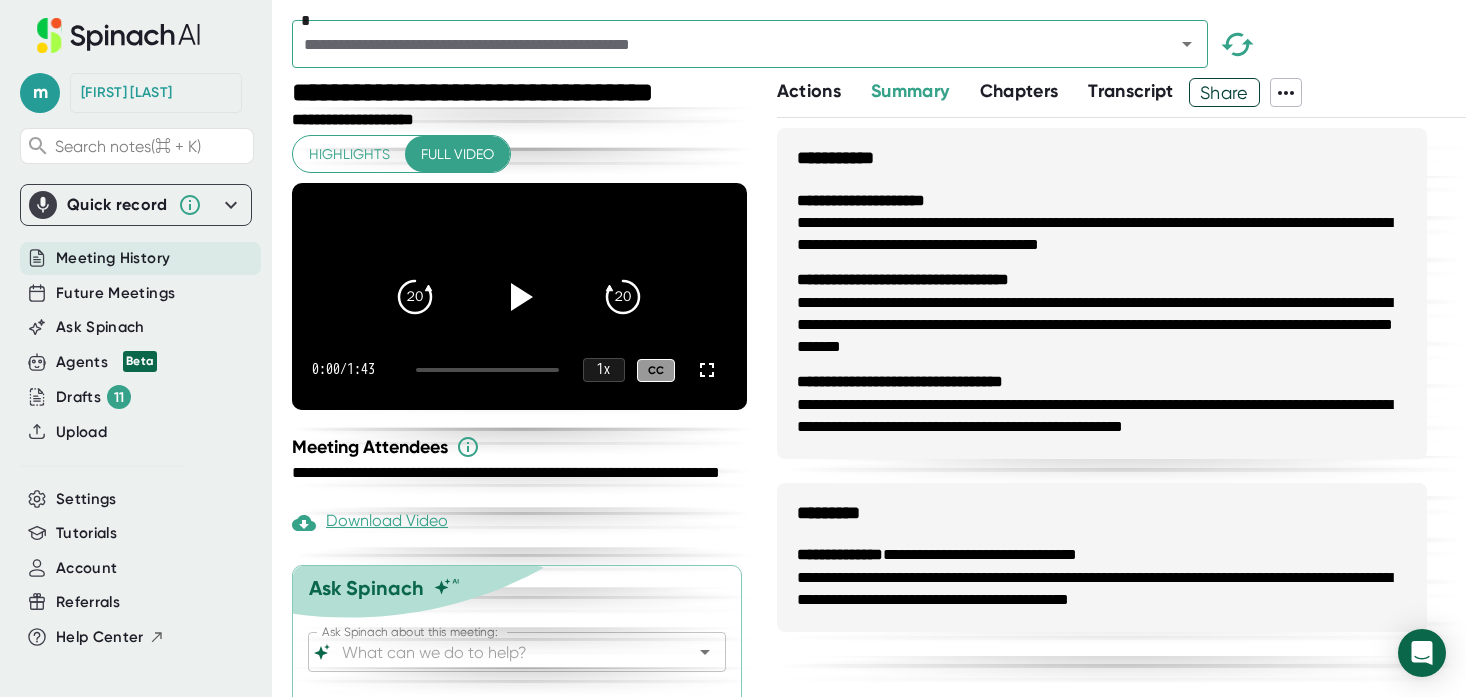 scroll, scrollTop: 71, scrollLeft: 0, axis: vertical 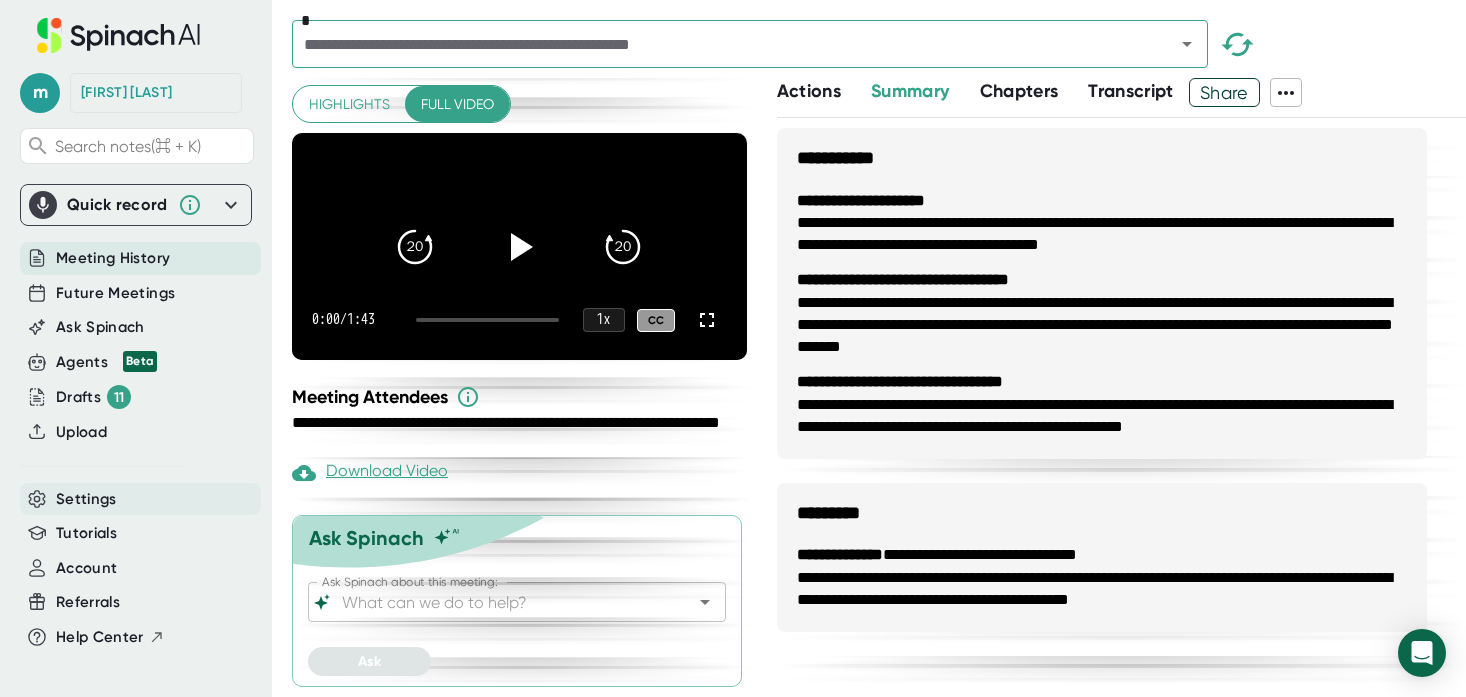 click on "Settings" at bounding box center (86, 499) 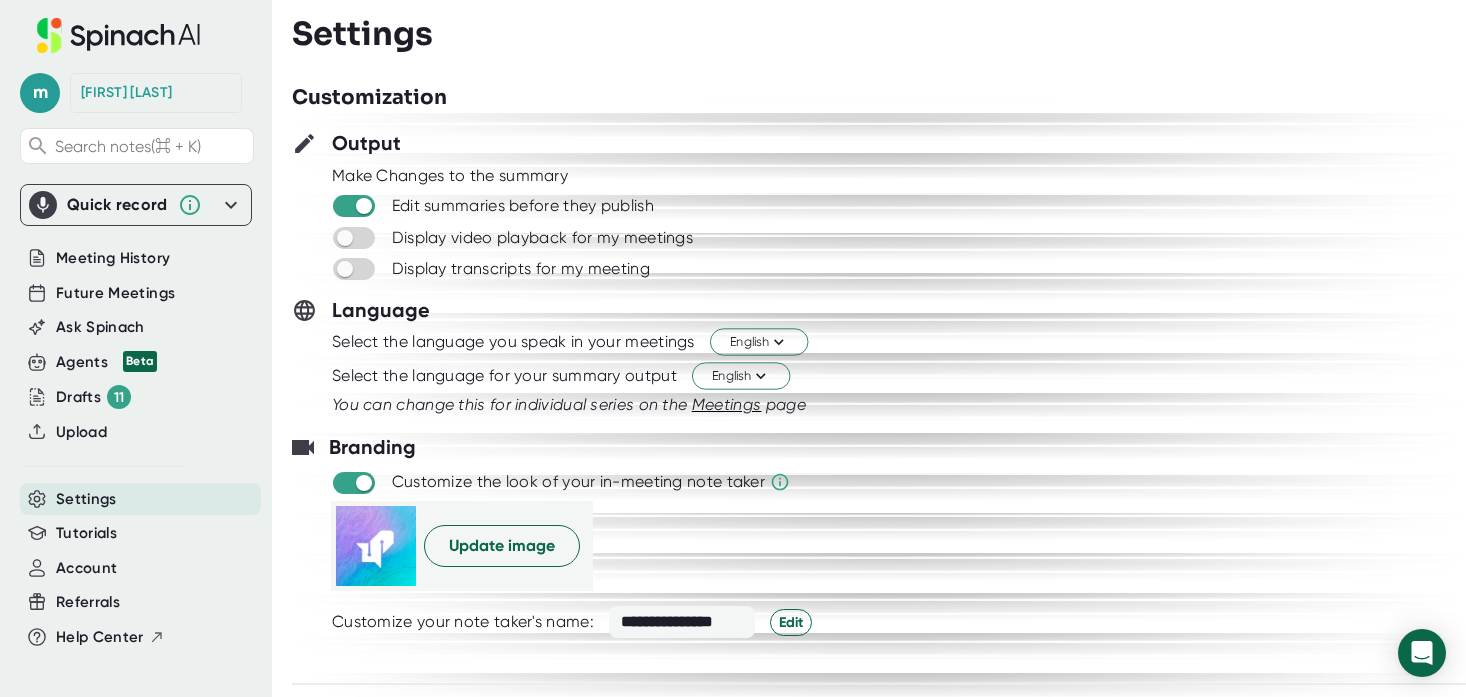 scroll, scrollTop: 0, scrollLeft: 0, axis: both 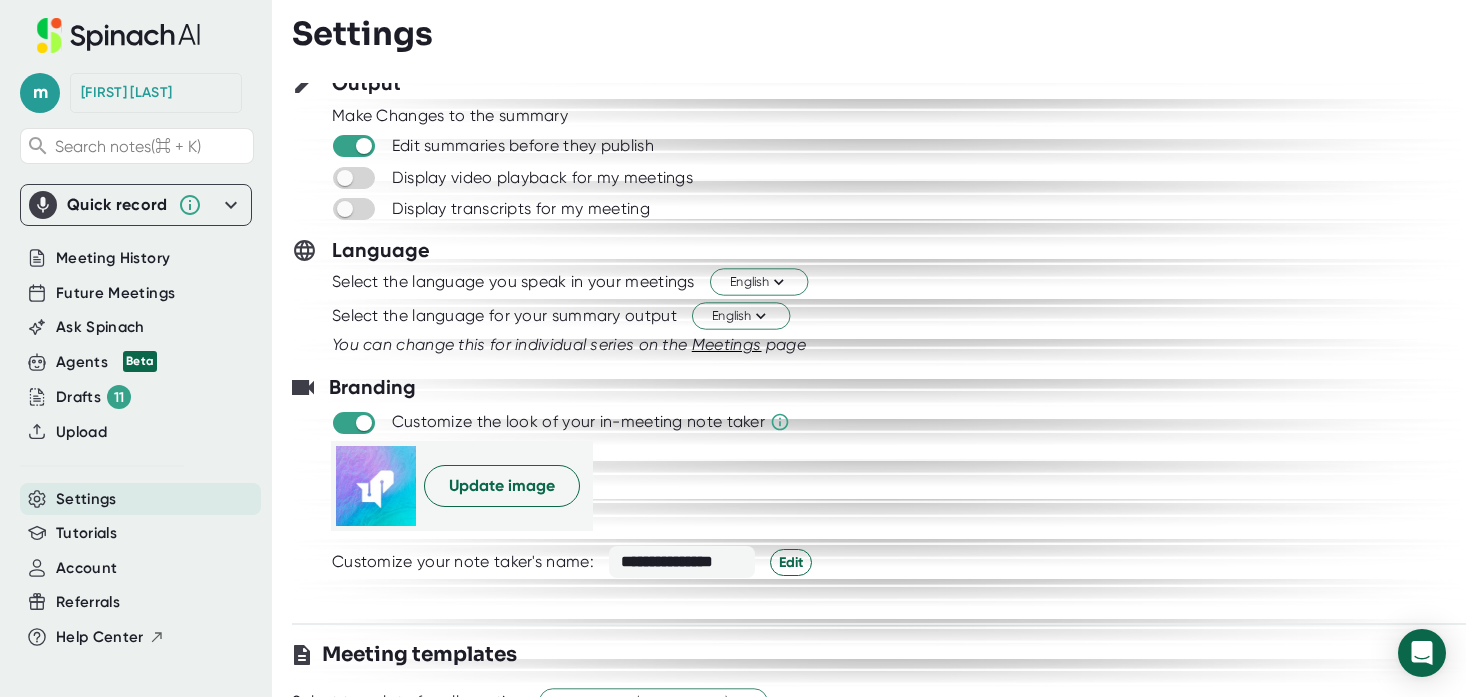 click at bounding box center [354, 423] 